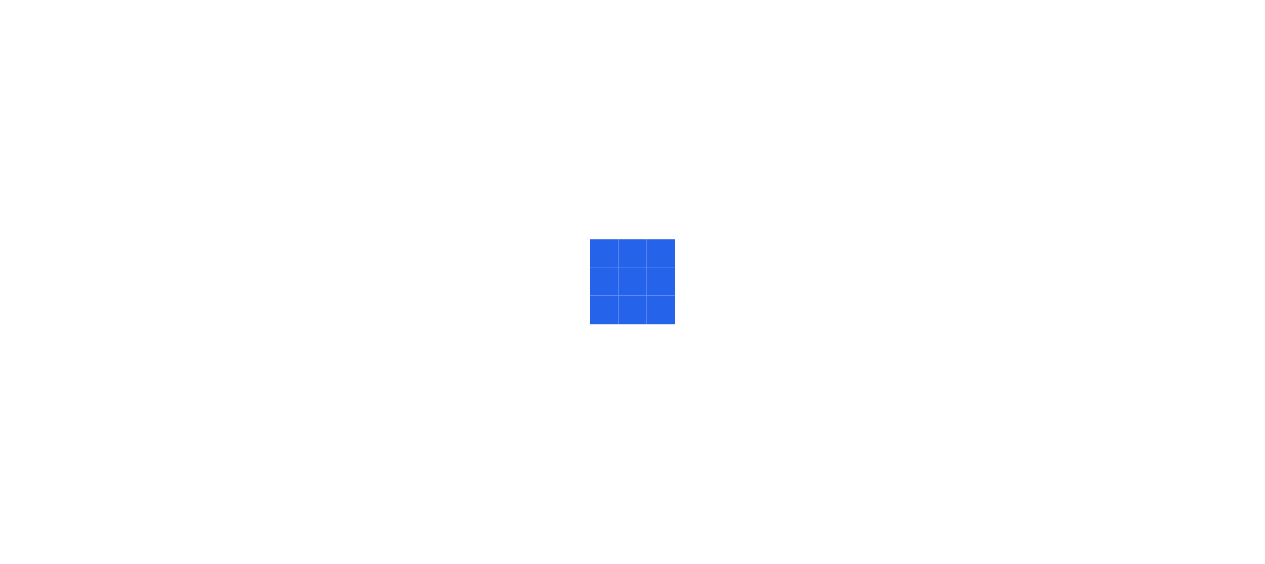 scroll, scrollTop: 0, scrollLeft: 0, axis: both 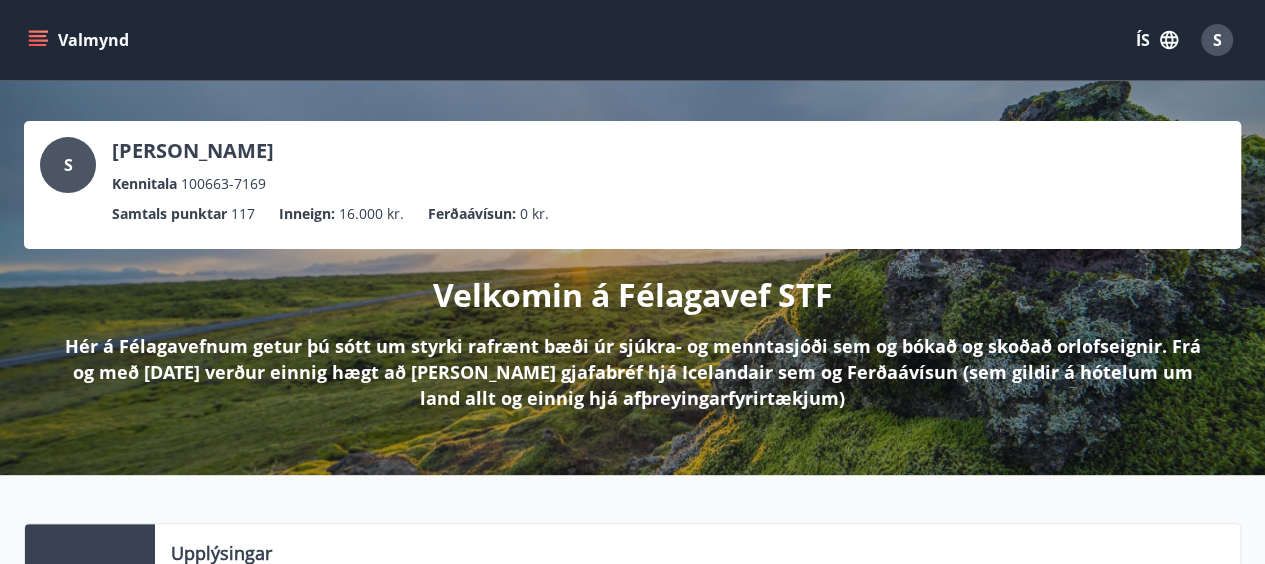 click 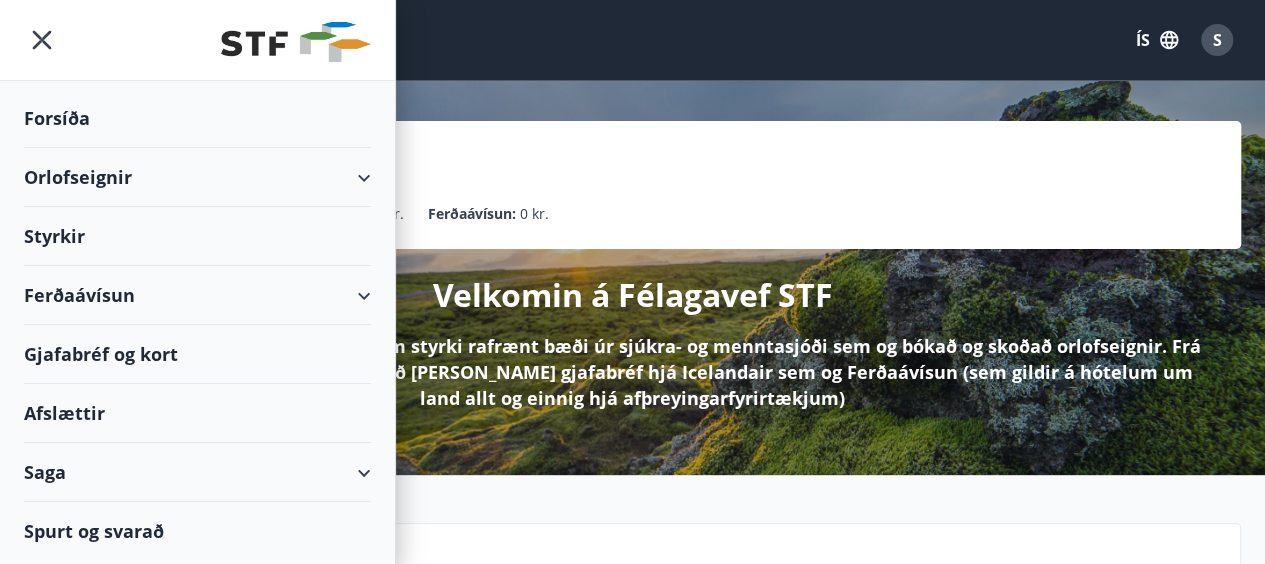 click on "Gjafabréf og kort" at bounding box center (197, 354) 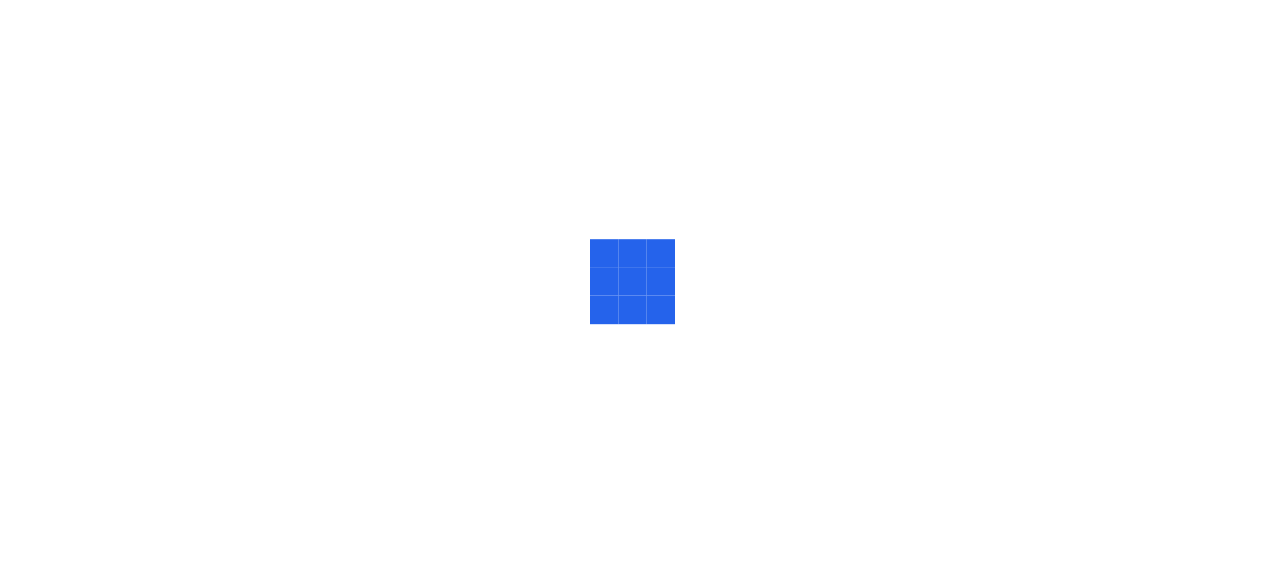 scroll, scrollTop: 0, scrollLeft: 0, axis: both 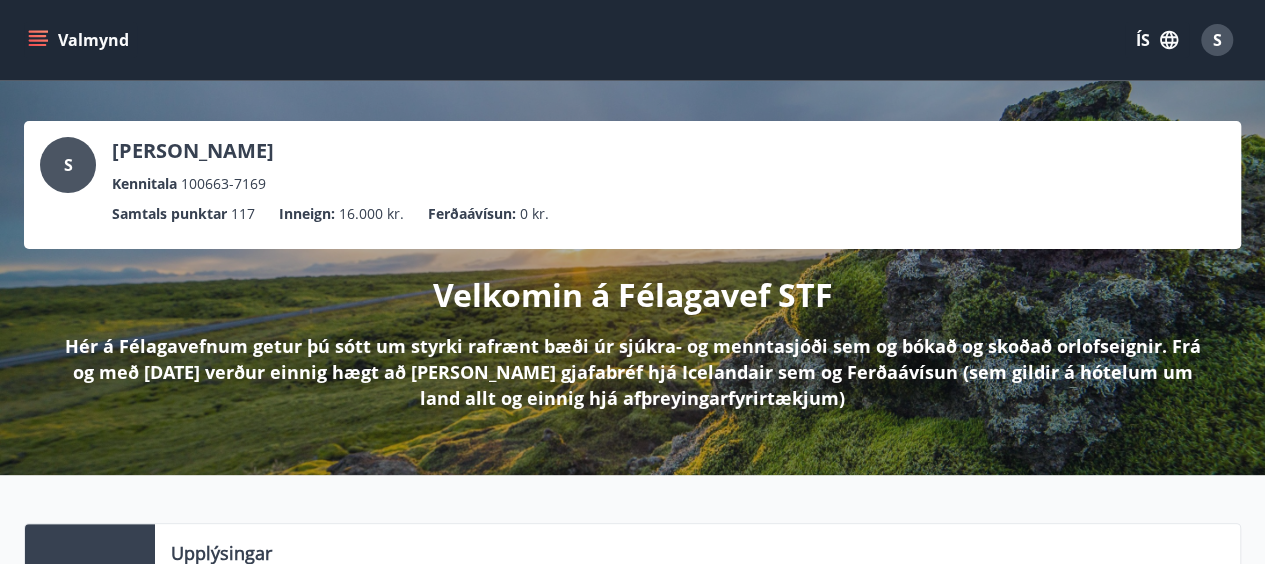 click on "S" at bounding box center [1217, 40] 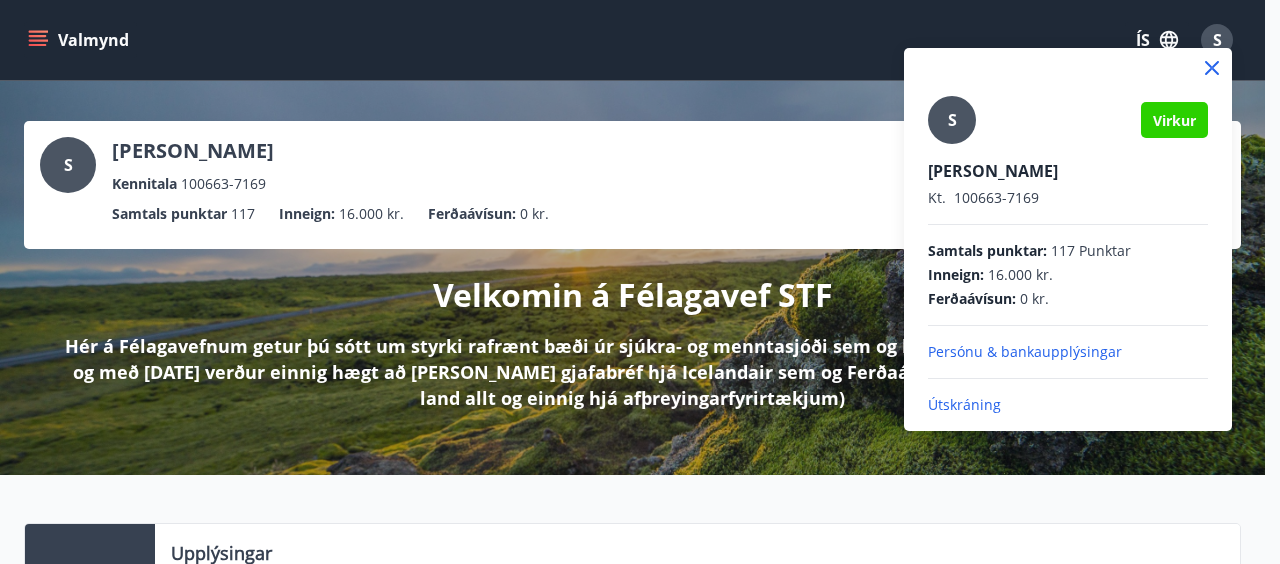 click at bounding box center (640, 282) 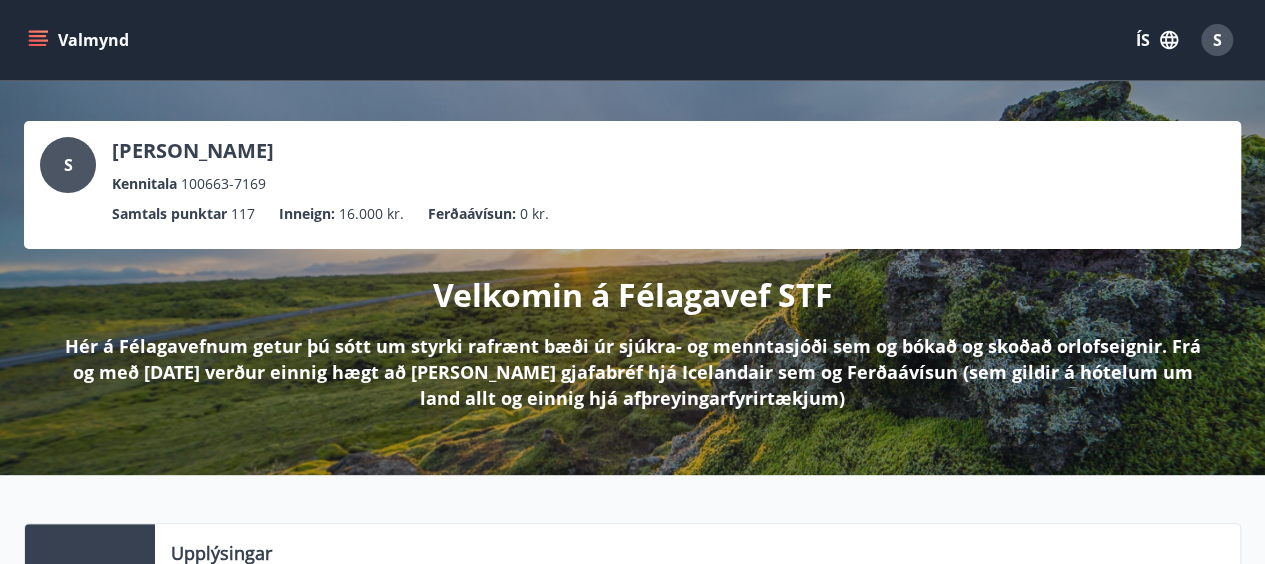 click 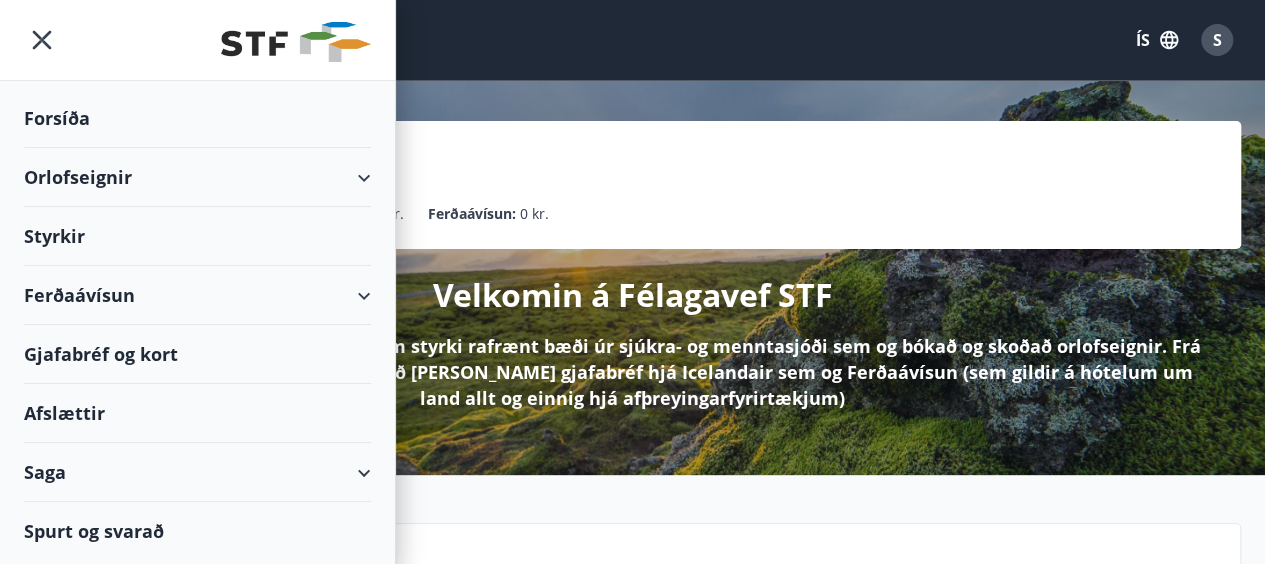 click on "Gjafabréf og kort" at bounding box center (197, 354) 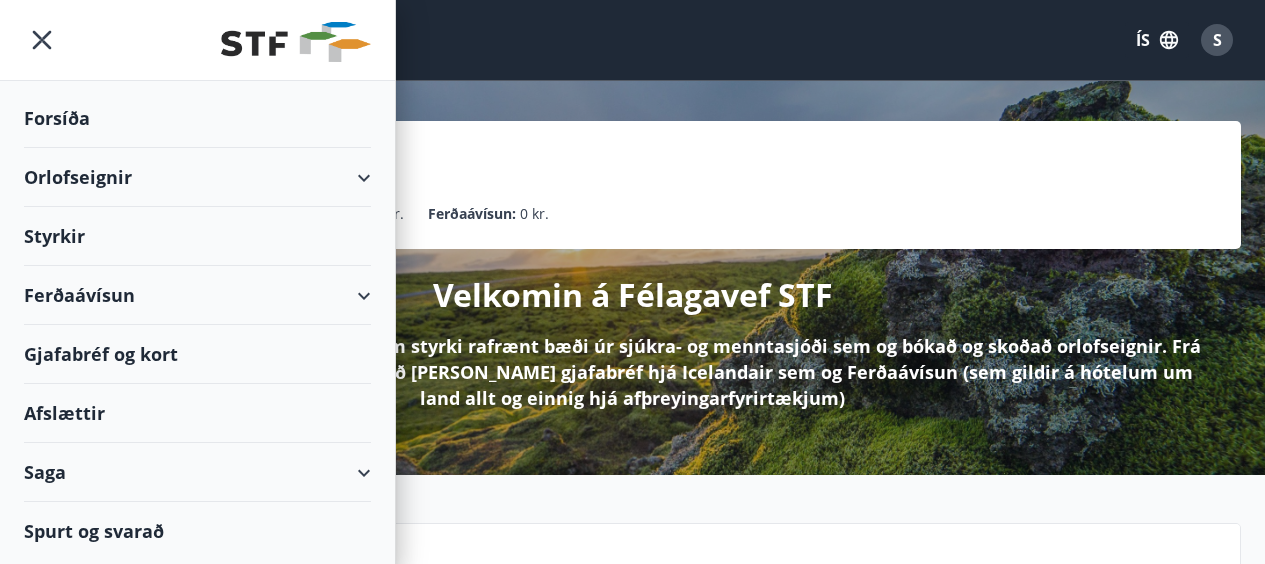 scroll, scrollTop: 0, scrollLeft: 0, axis: both 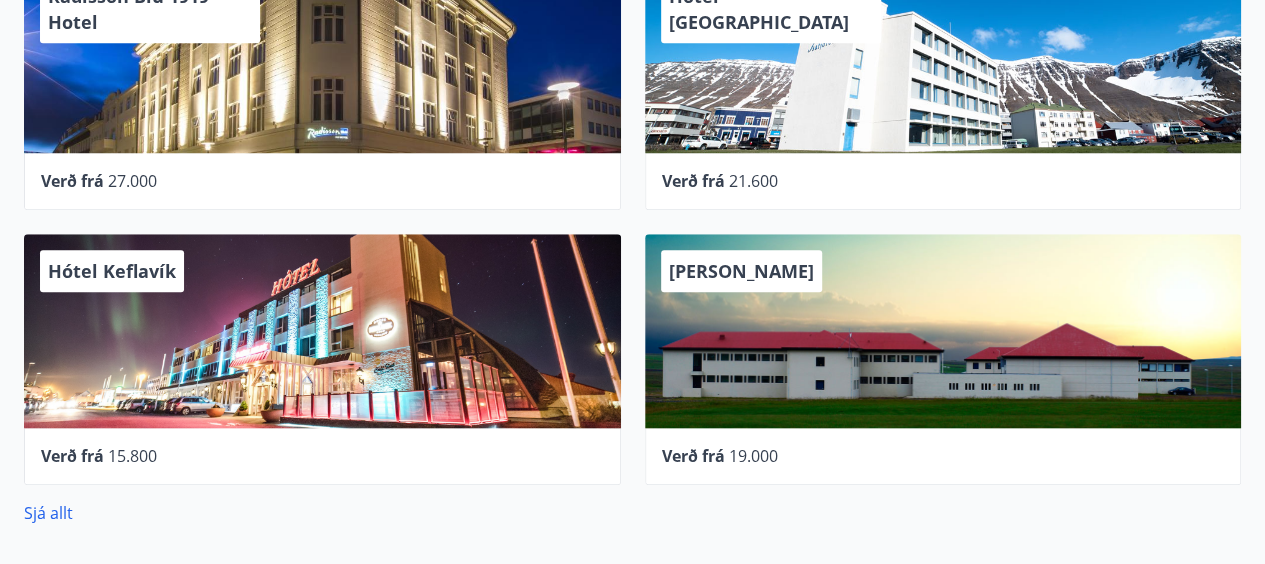 click on "Hótel Keflavík" at bounding box center [322, 331] 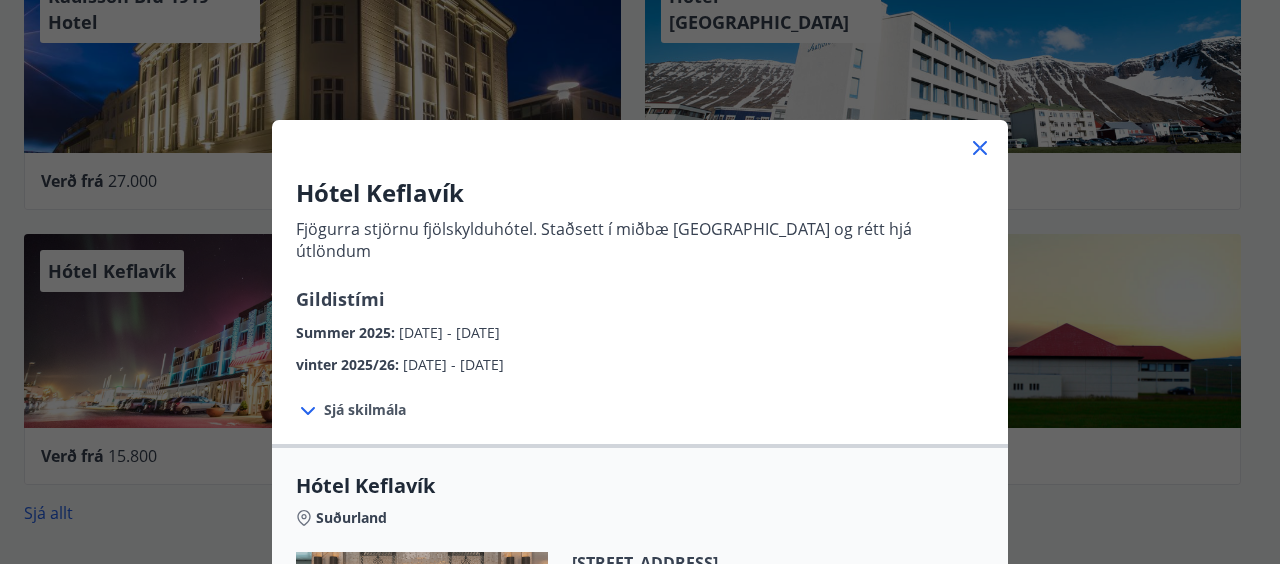 drag, startPoint x: 878, startPoint y: 337, endPoint x: 896, endPoint y: 325, distance: 21.633308 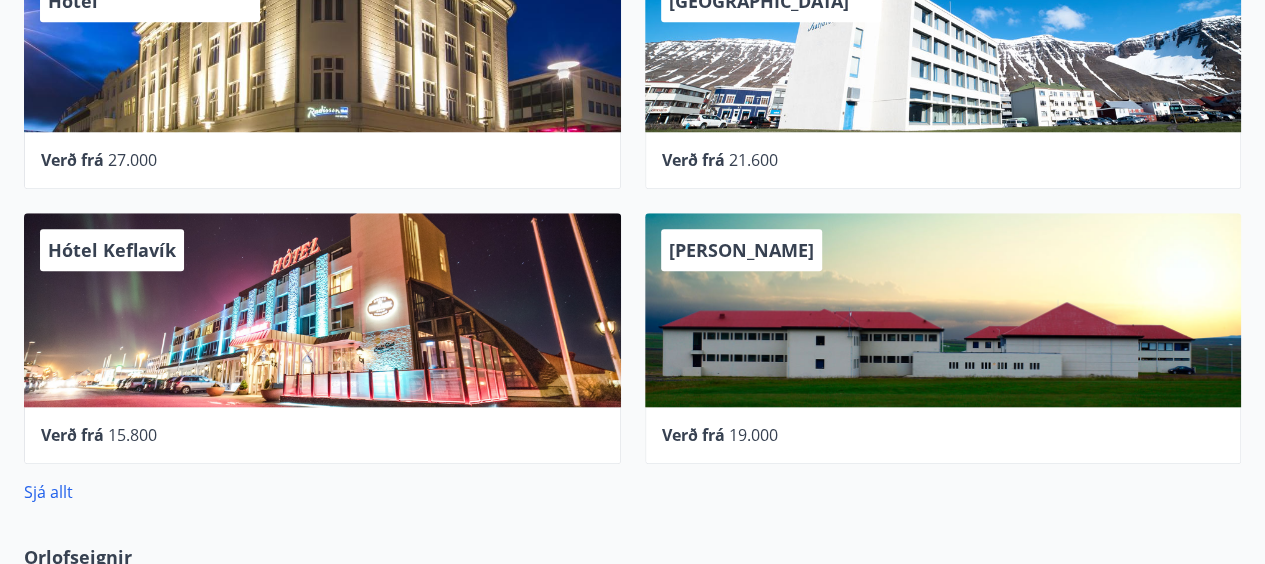 scroll, scrollTop: 832, scrollLeft: 0, axis: vertical 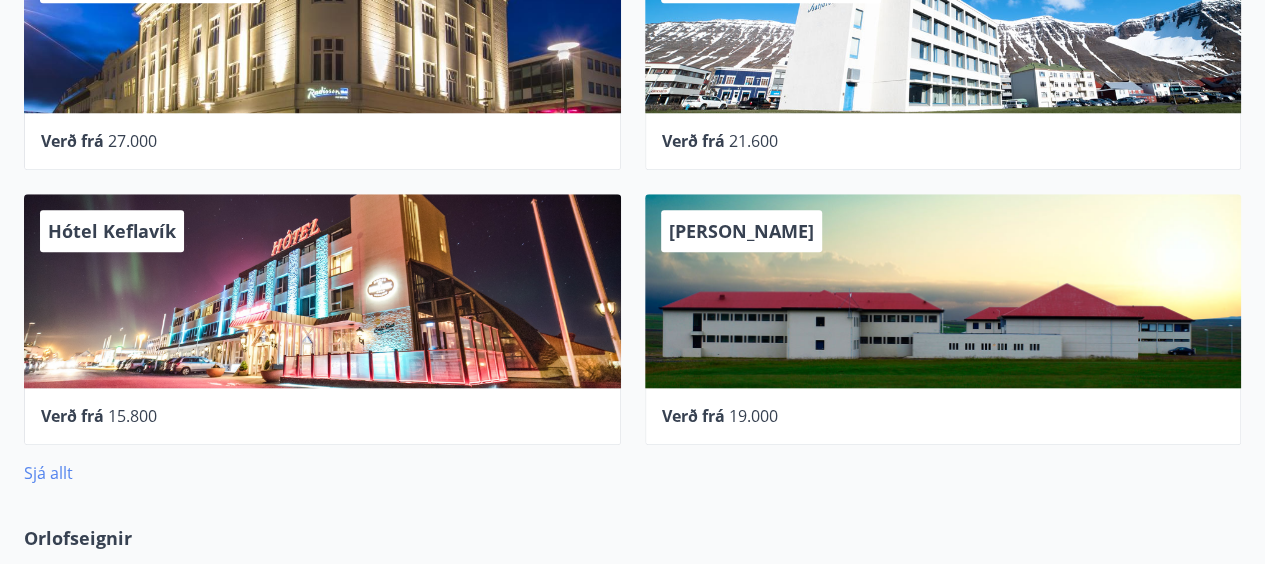 click on "Sjá allt" at bounding box center [48, 473] 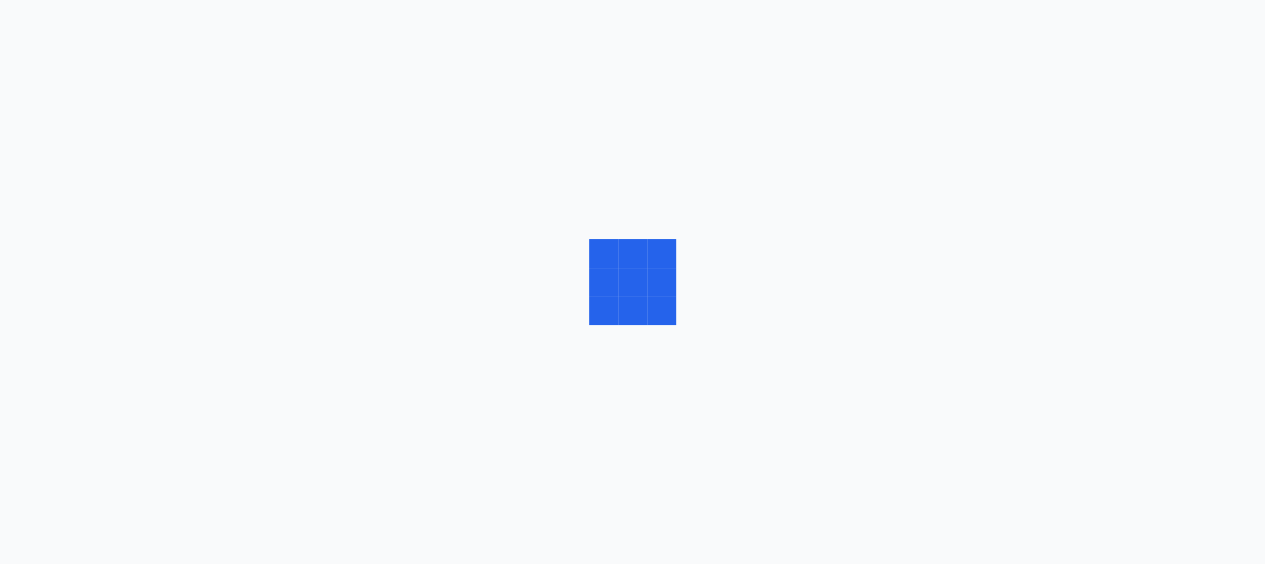 scroll, scrollTop: 0, scrollLeft: 0, axis: both 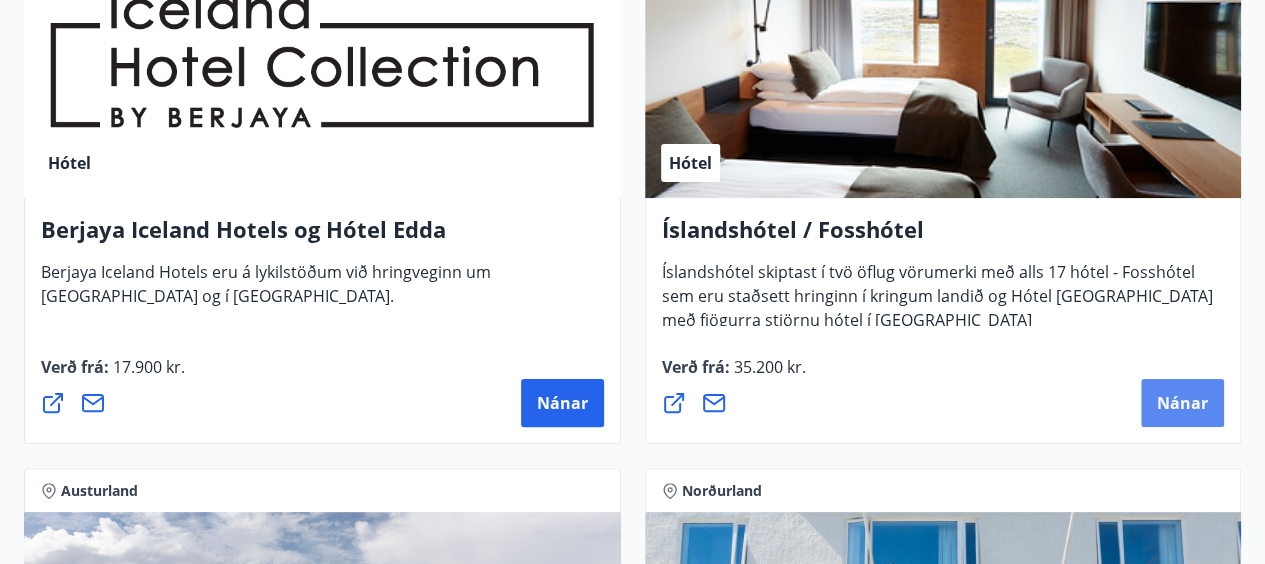 click on "Nánar" at bounding box center (1182, 403) 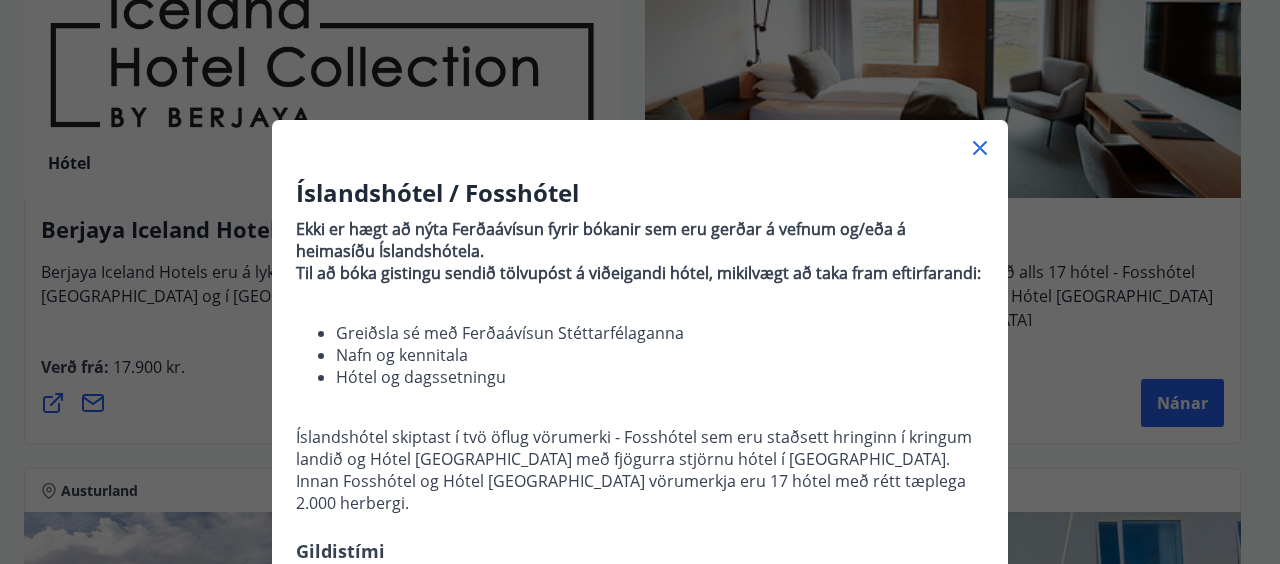 drag, startPoint x: 838, startPoint y: 196, endPoint x: 860, endPoint y: 200, distance: 22.36068 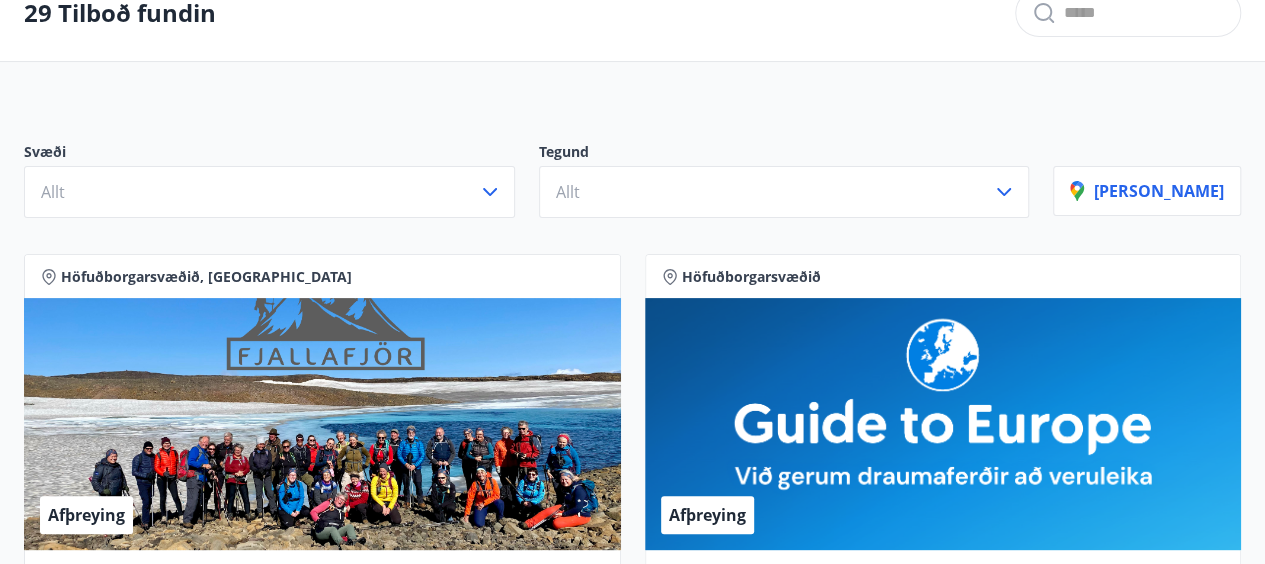 scroll, scrollTop: 0, scrollLeft: 0, axis: both 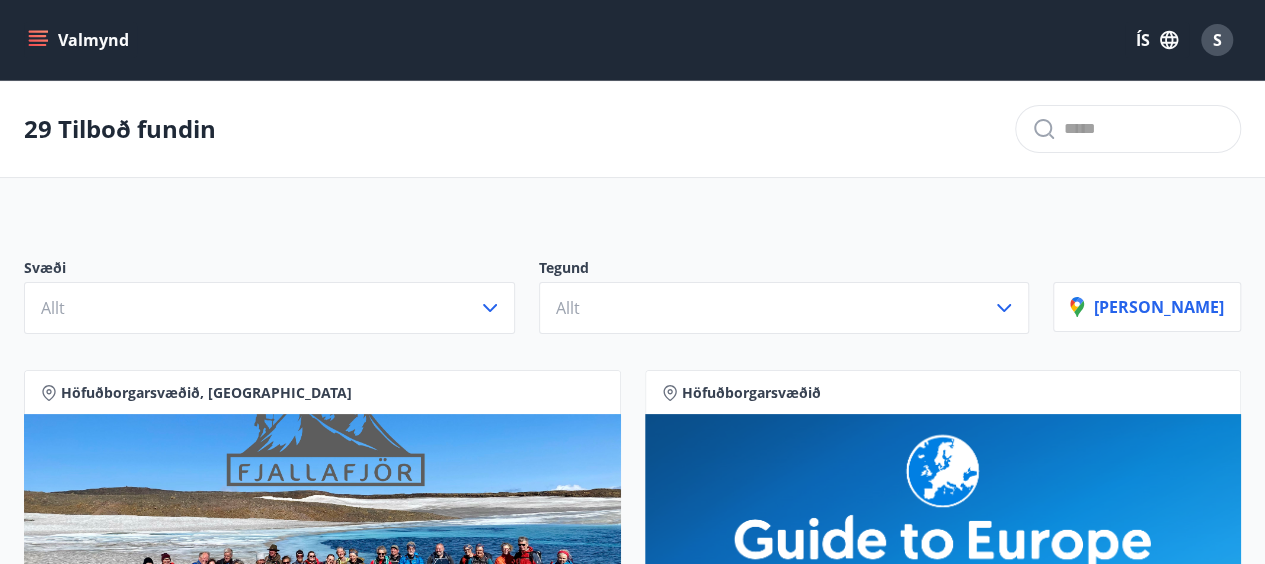 click 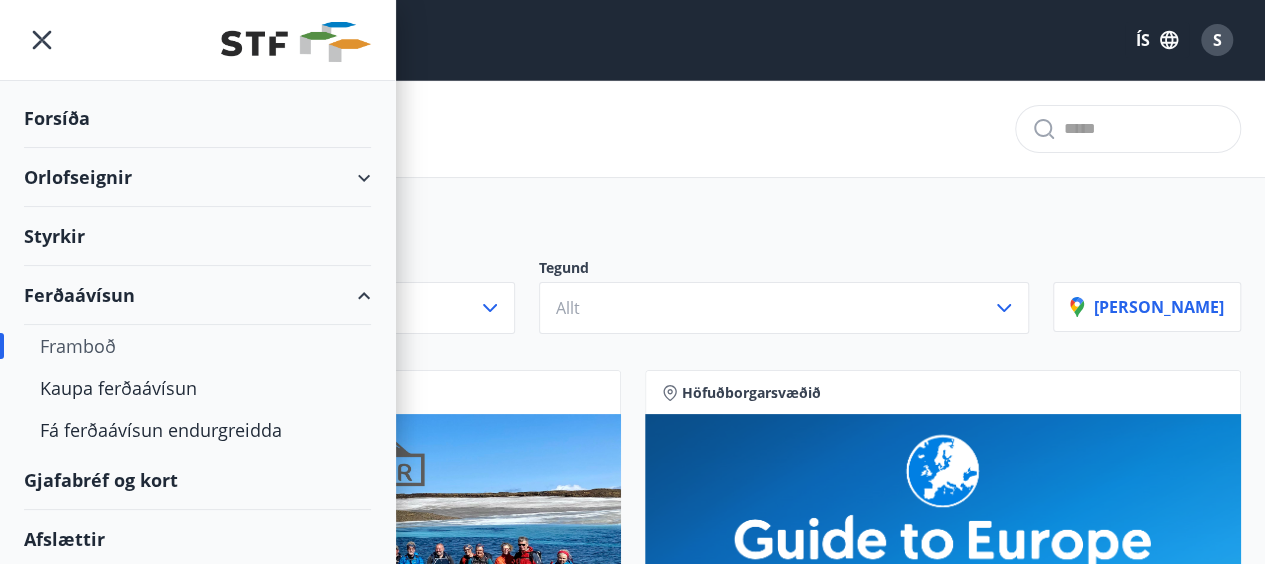 click on "Orlofseignir" at bounding box center (197, 177) 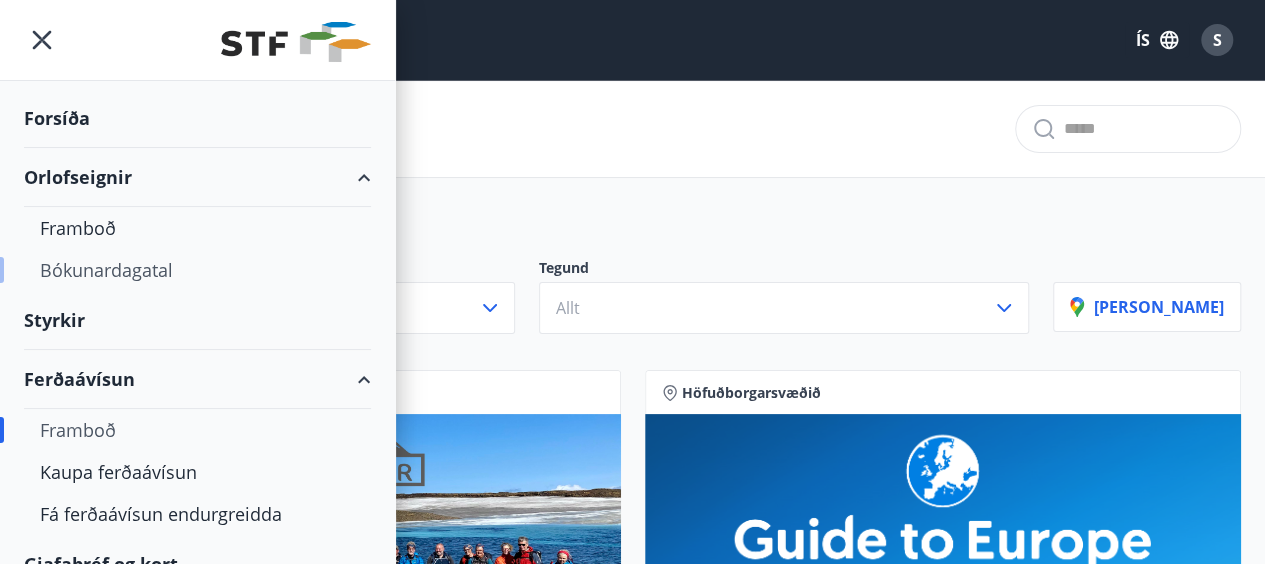 click on "Bókunardagatal" at bounding box center [197, 270] 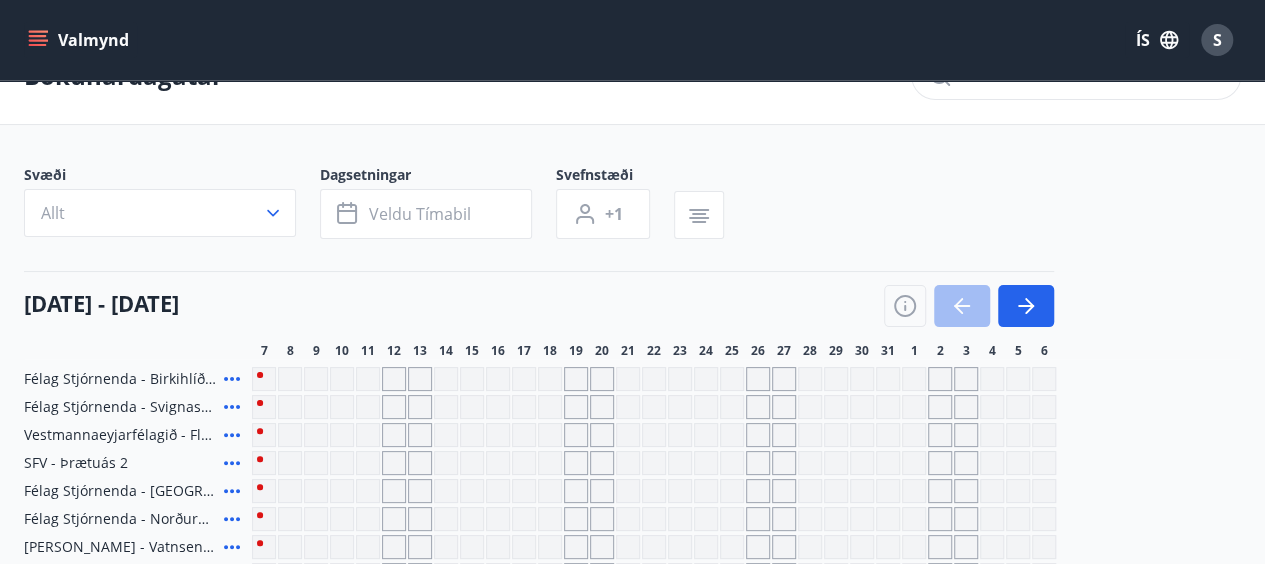 scroll, scrollTop: 44, scrollLeft: 0, axis: vertical 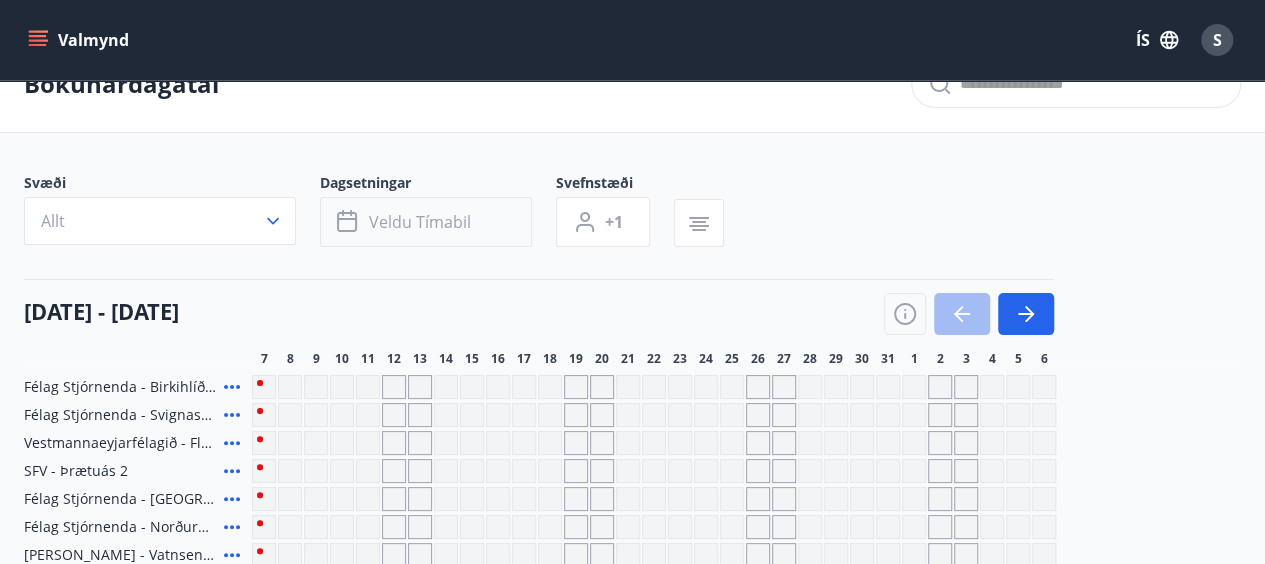 click on "Veldu tímabil" at bounding box center (420, 222) 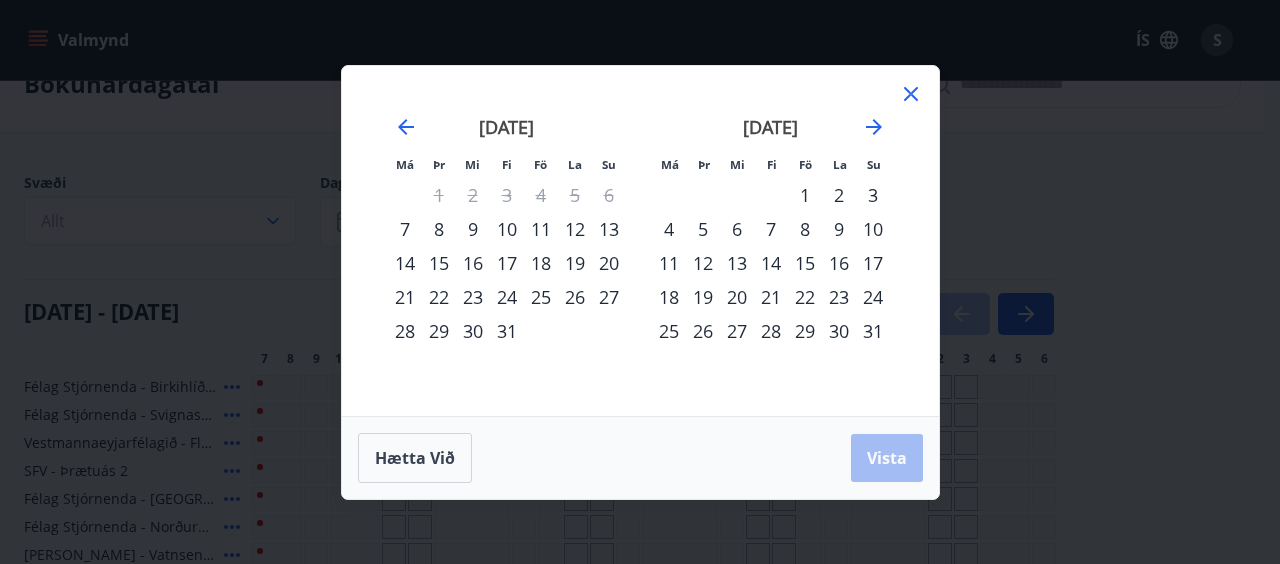 click on "15" at bounding box center (805, 263) 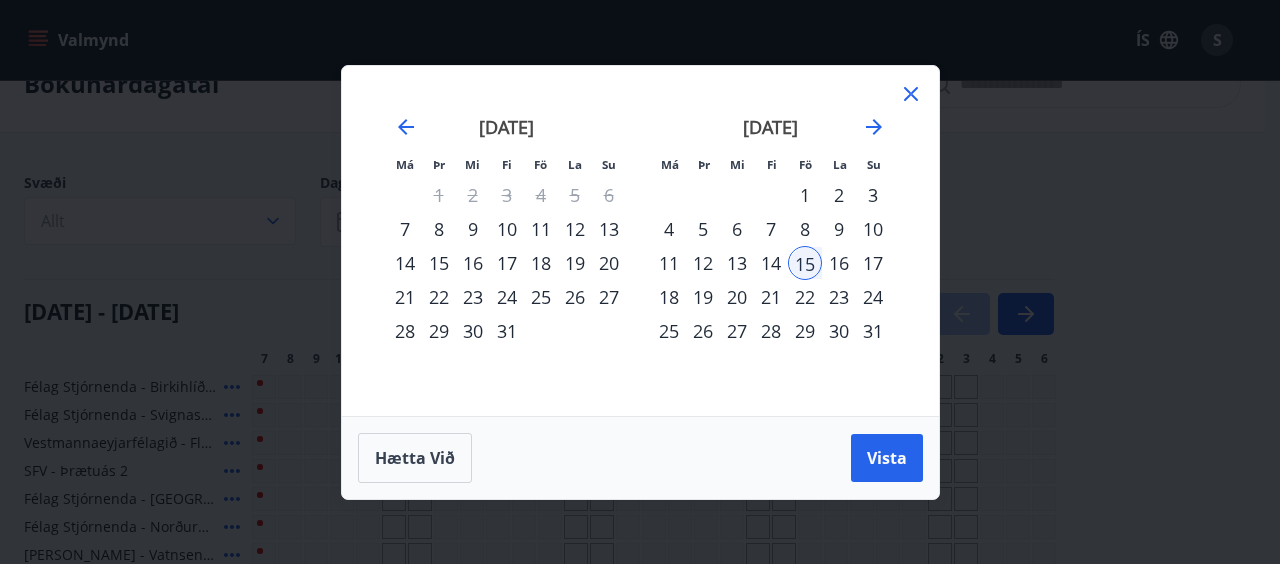 click on "18" at bounding box center [669, 297] 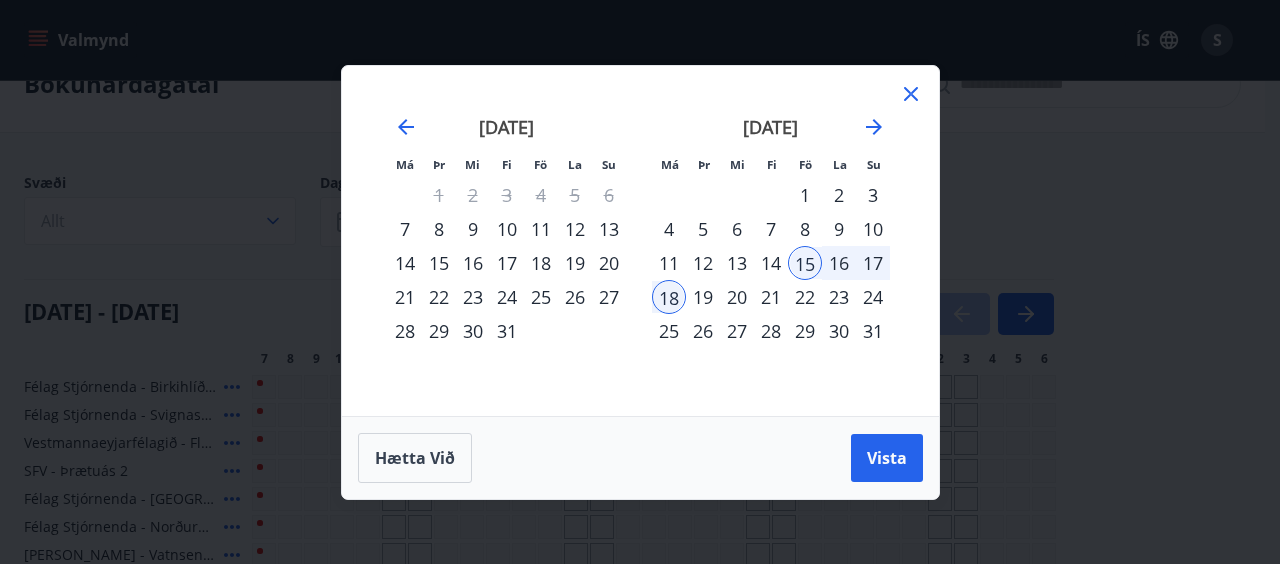 click on "Vista" at bounding box center [887, 458] 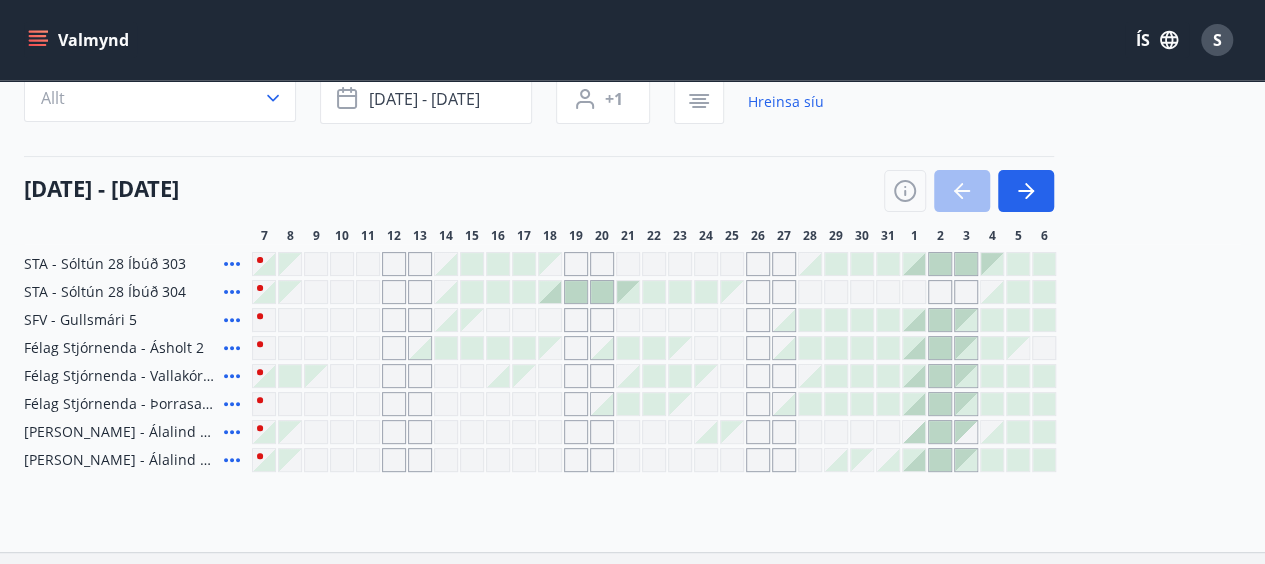 scroll, scrollTop: 174, scrollLeft: 0, axis: vertical 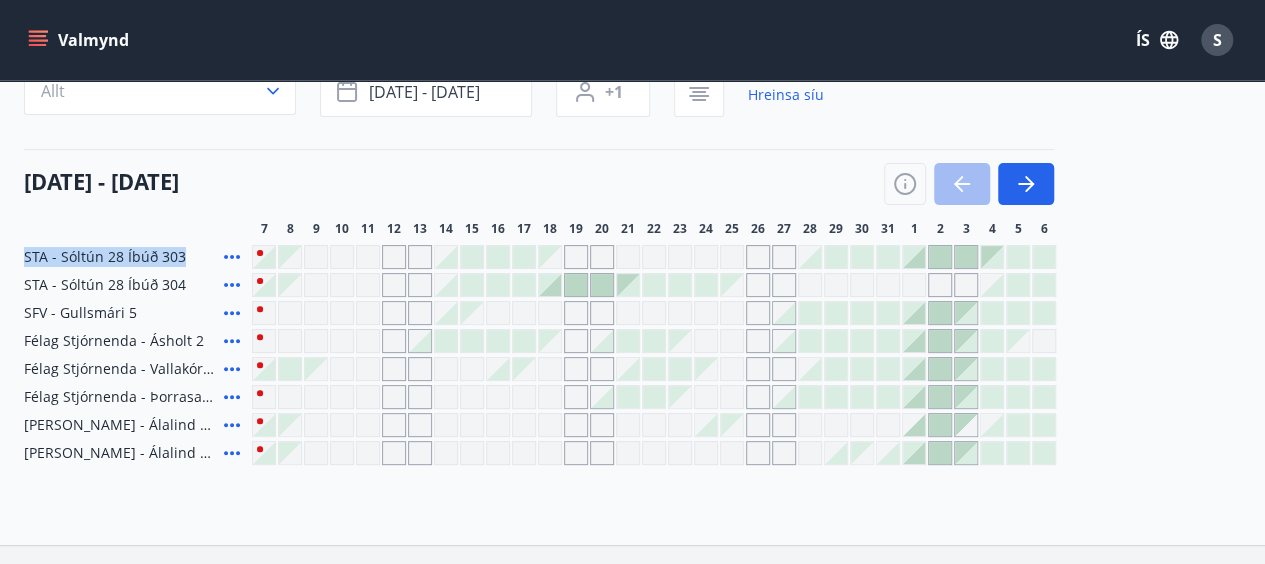 drag, startPoint x: 1203, startPoint y: 258, endPoint x: 1214, endPoint y: 220, distance: 39.56008 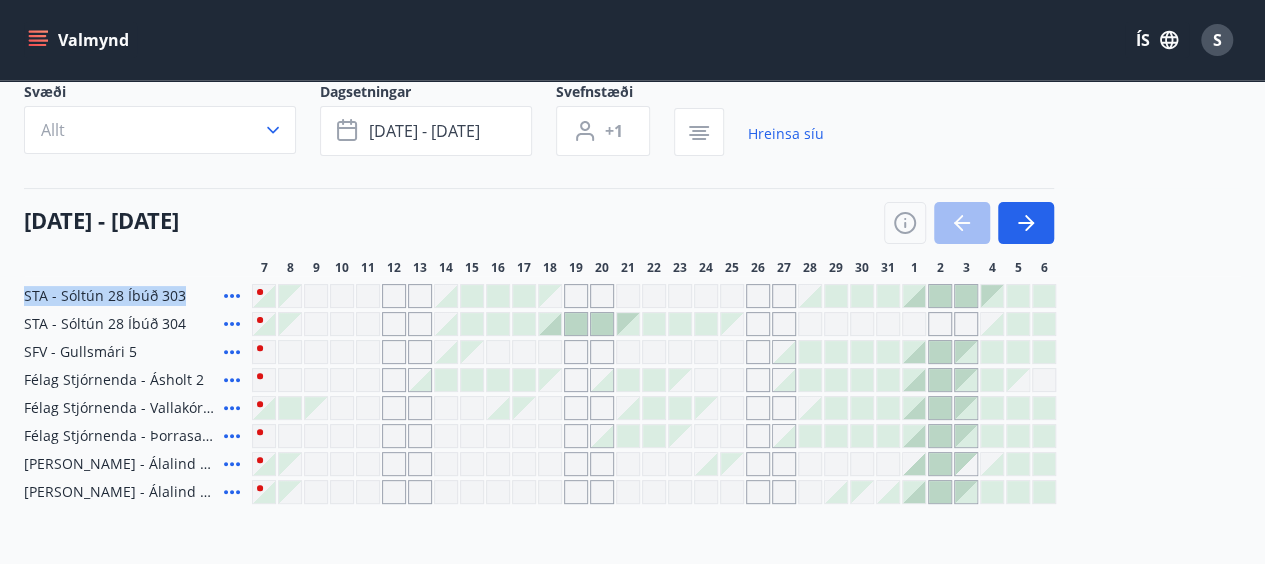 scroll, scrollTop: 133, scrollLeft: 0, axis: vertical 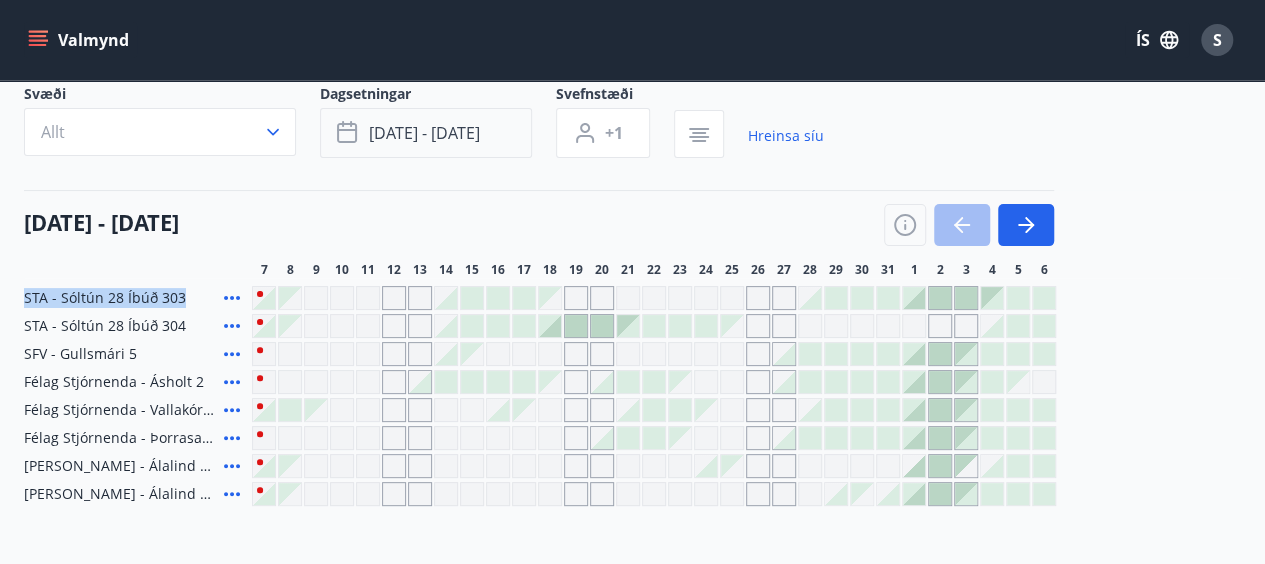 click on "[DATE] - [DATE]" at bounding box center (424, 133) 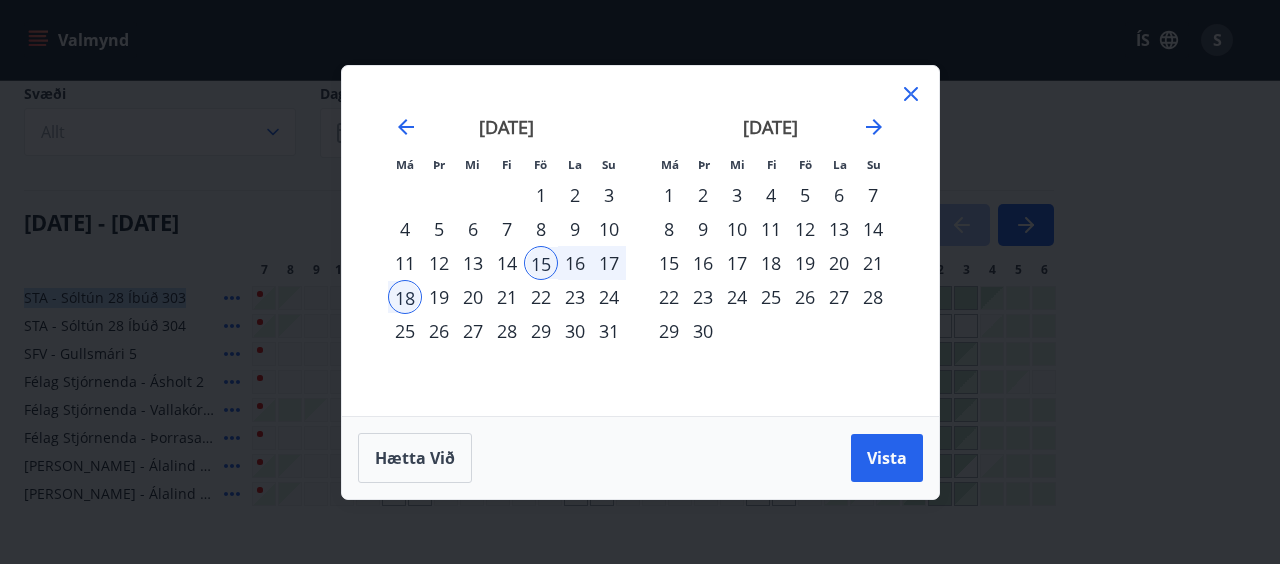 click on "22" at bounding box center (541, 297) 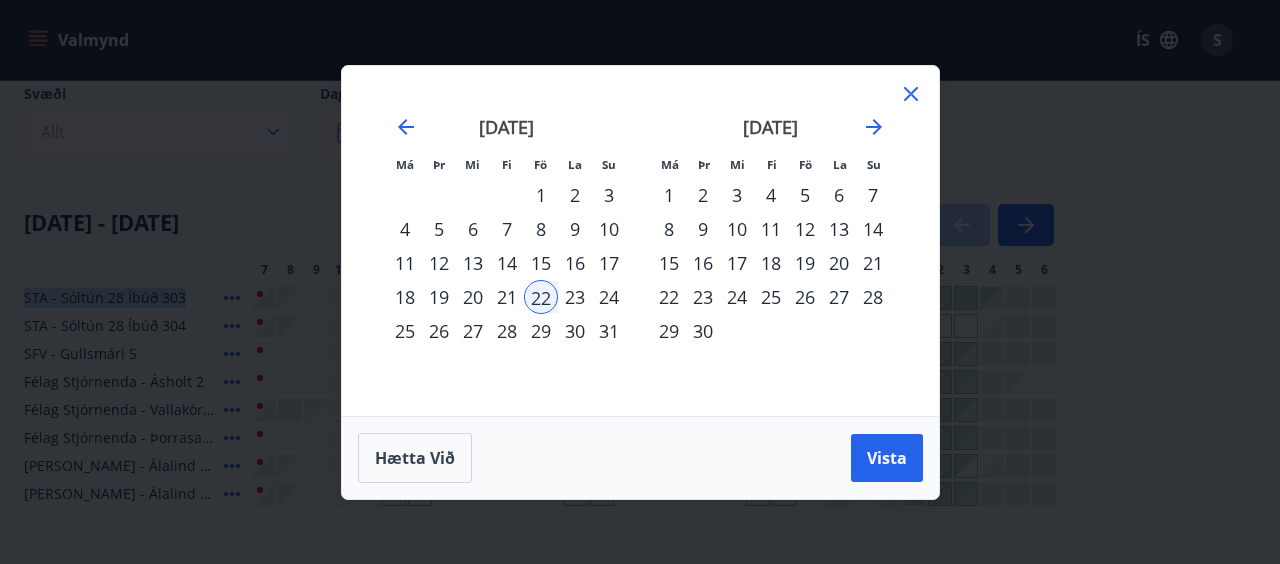 click on "25" at bounding box center [405, 331] 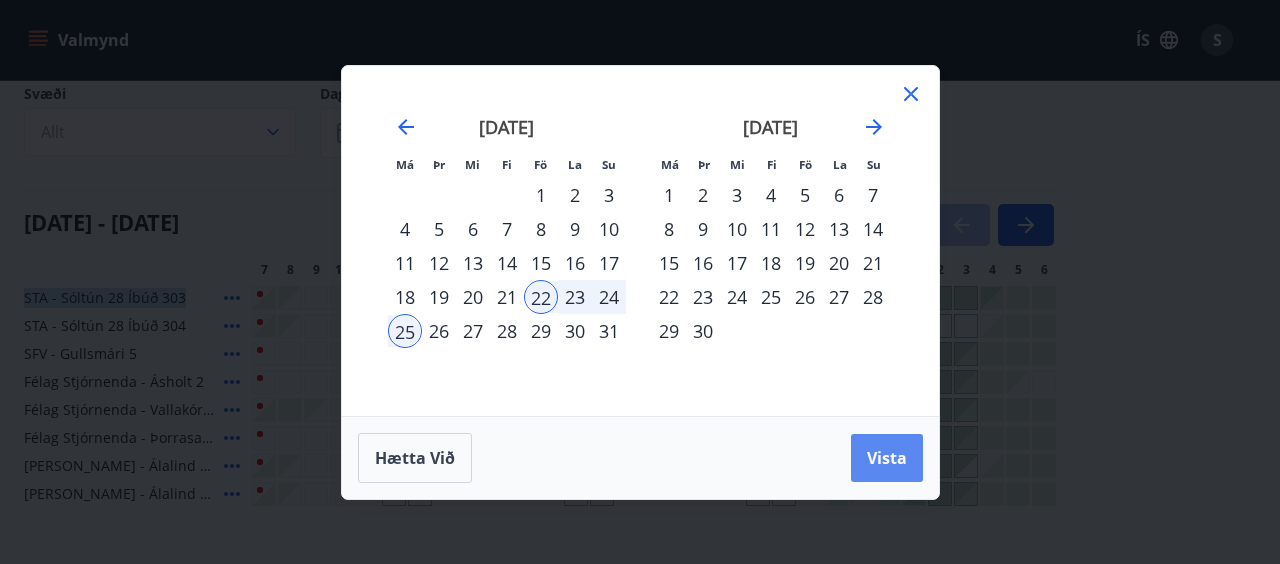 click on "Vista" at bounding box center (887, 458) 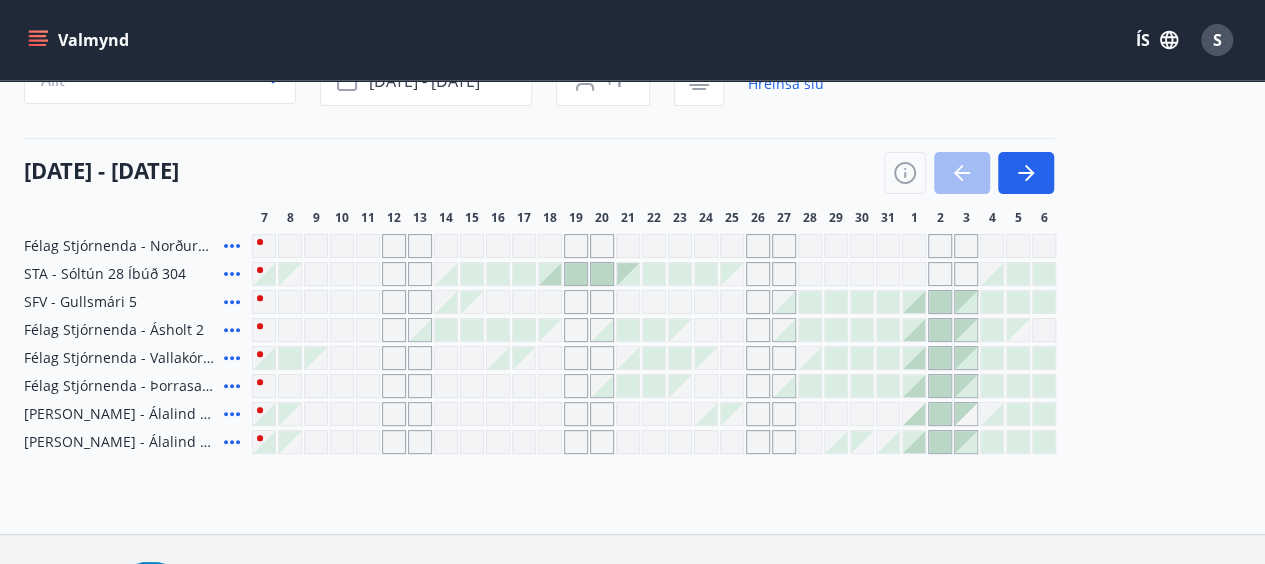 scroll, scrollTop: 186, scrollLeft: 0, axis: vertical 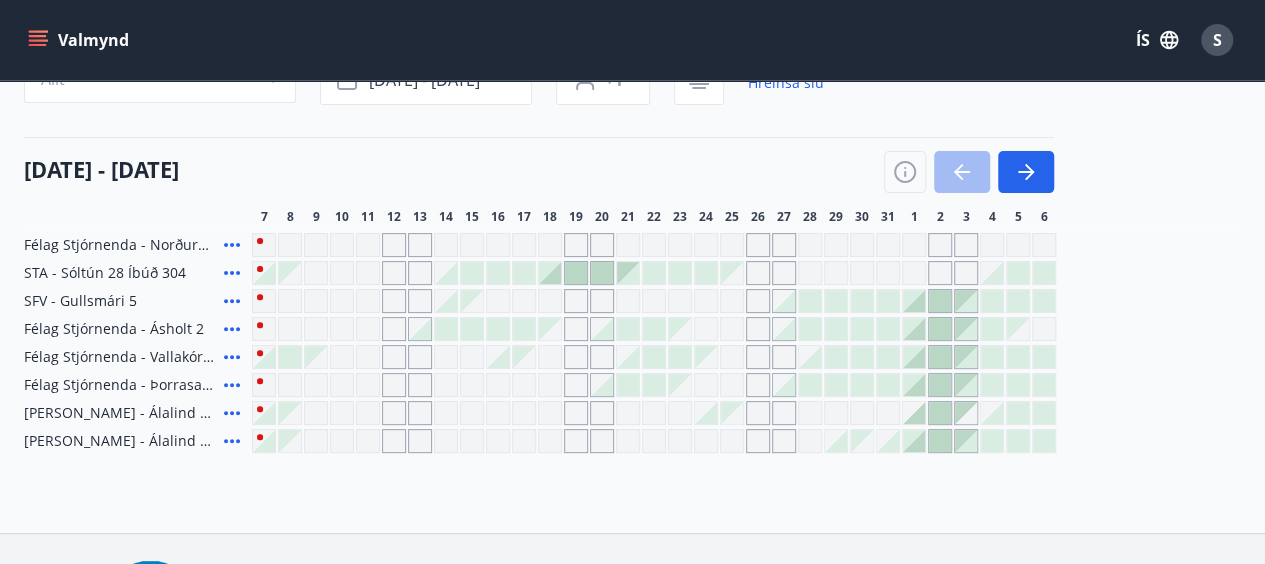 click 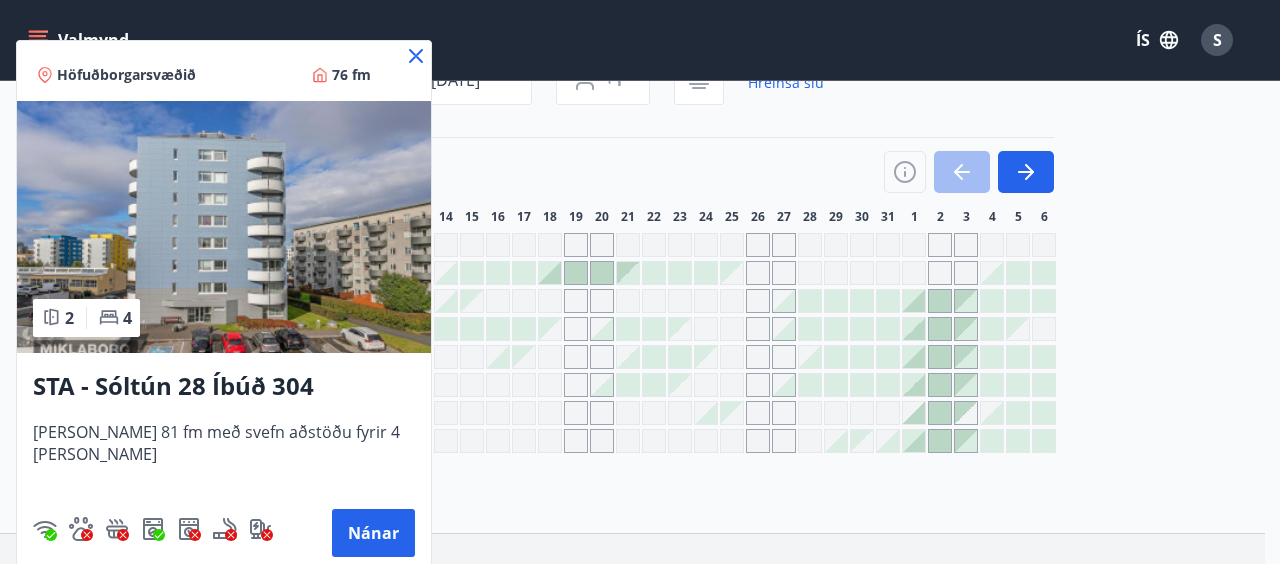 click 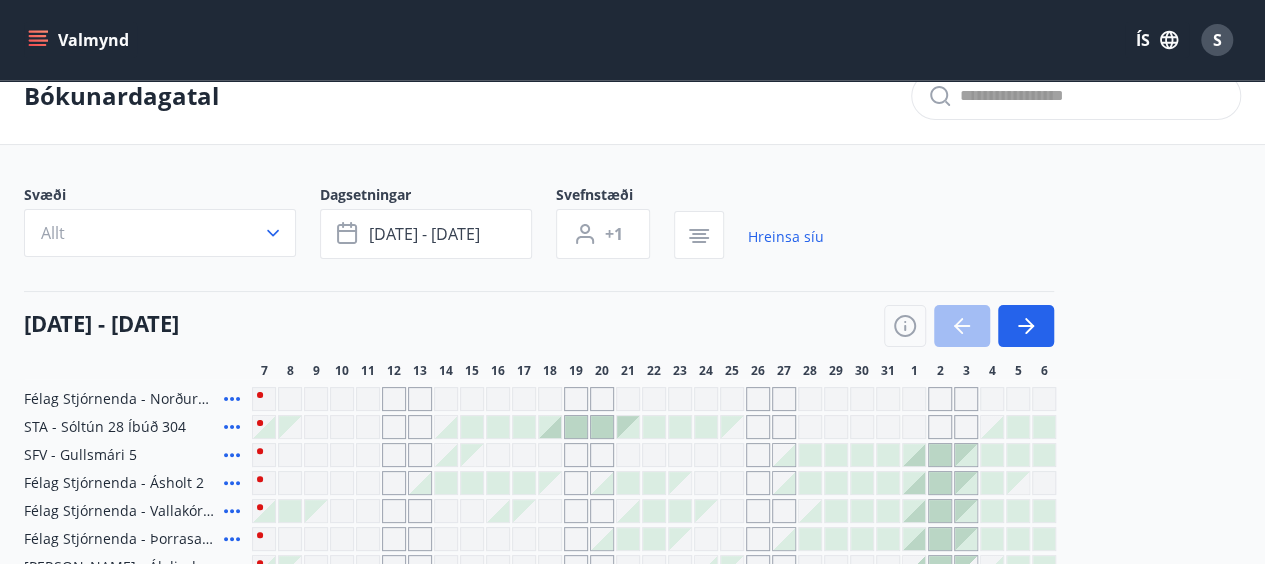 scroll, scrollTop: 30, scrollLeft: 0, axis: vertical 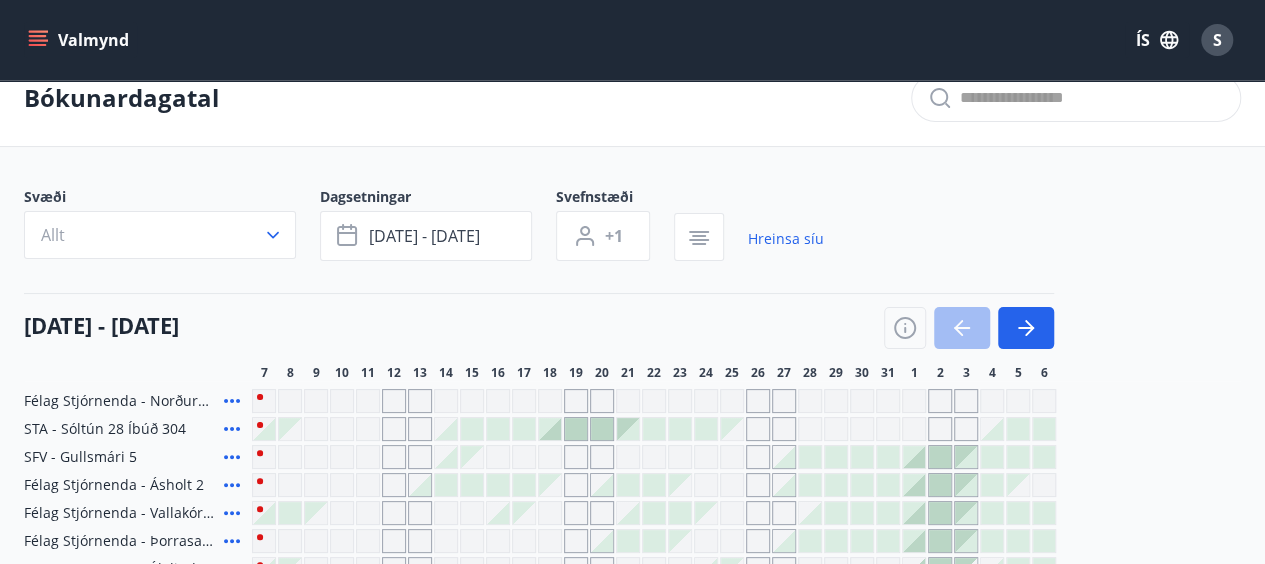 click 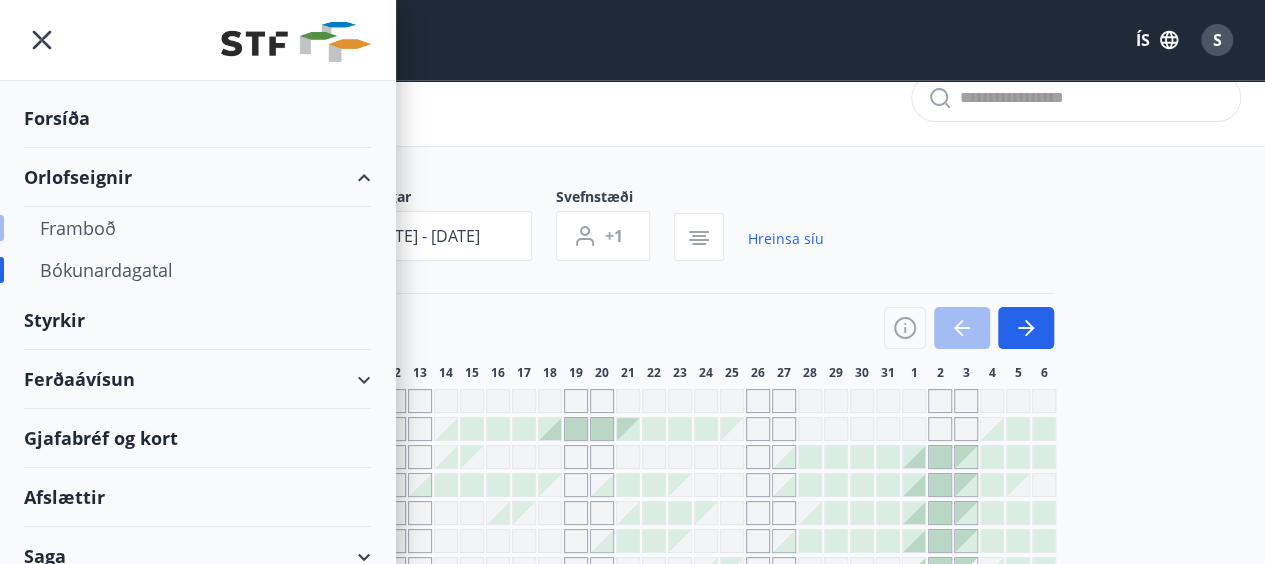click on "Framboð" at bounding box center (197, 228) 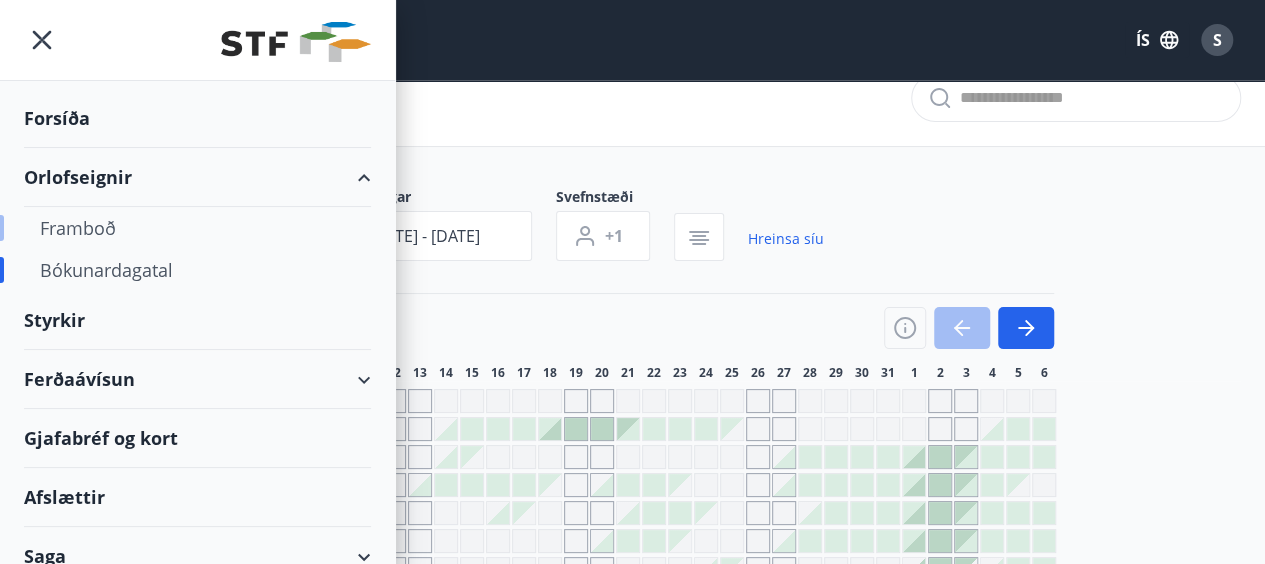 scroll, scrollTop: 0, scrollLeft: 0, axis: both 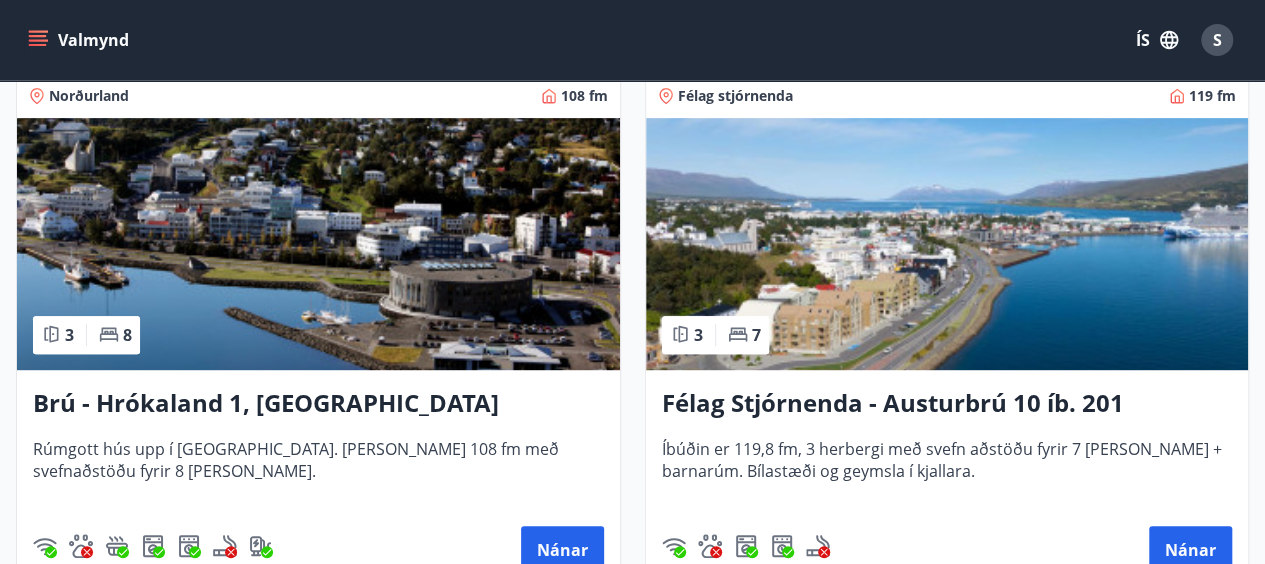 click at bounding box center [947, 244] 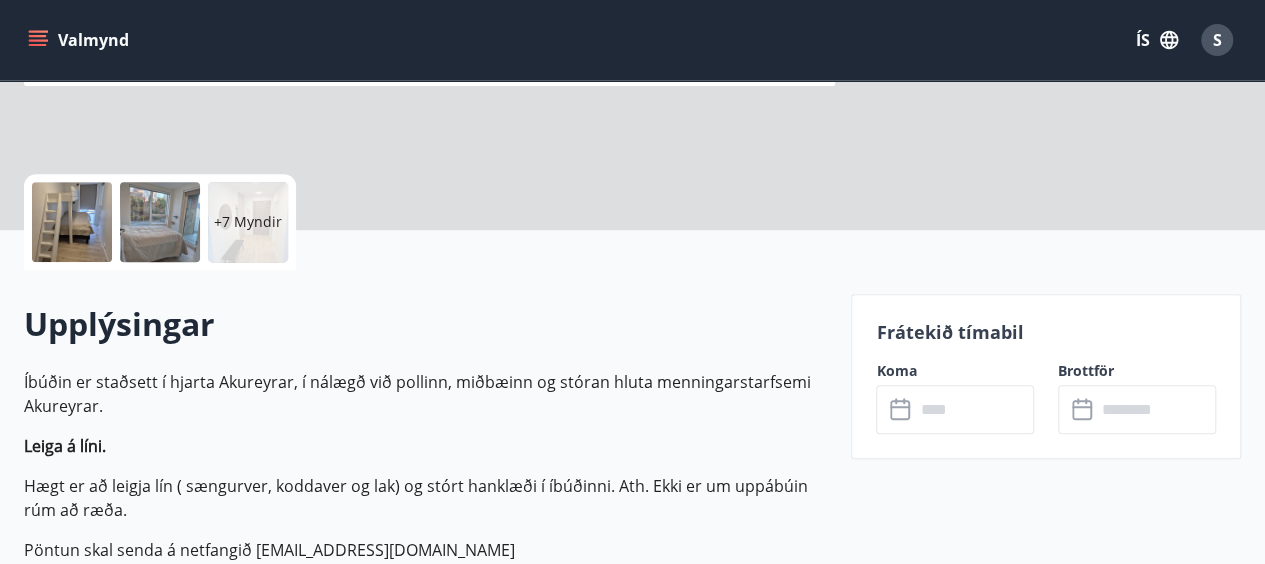 scroll, scrollTop: 0, scrollLeft: 0, axis: both 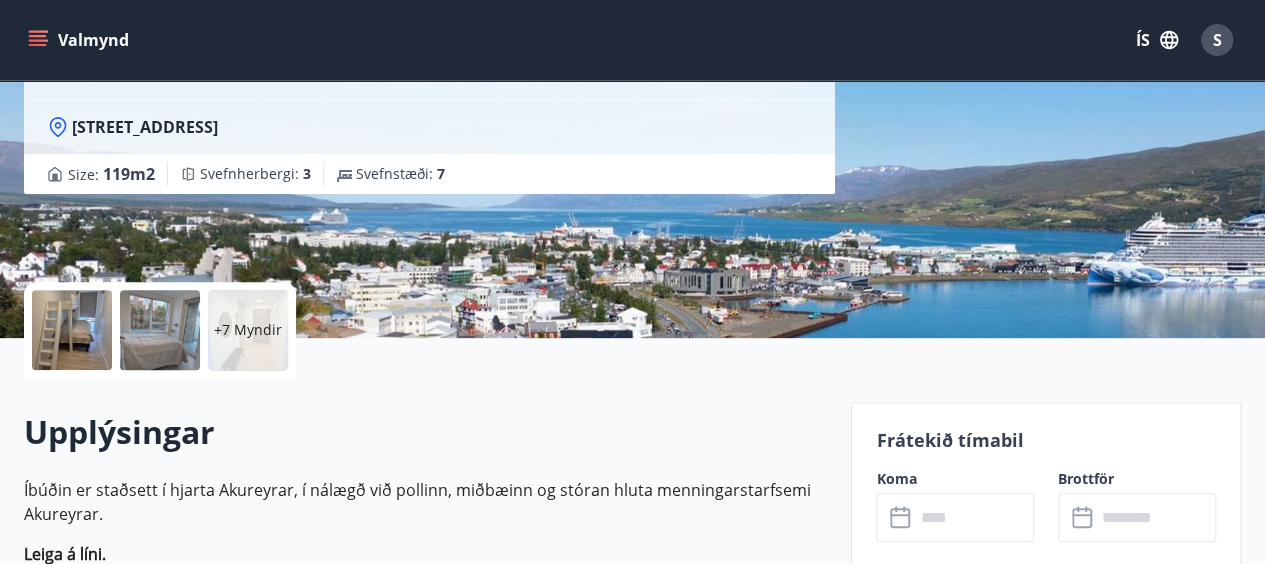 click at bounding box center (72, 330) 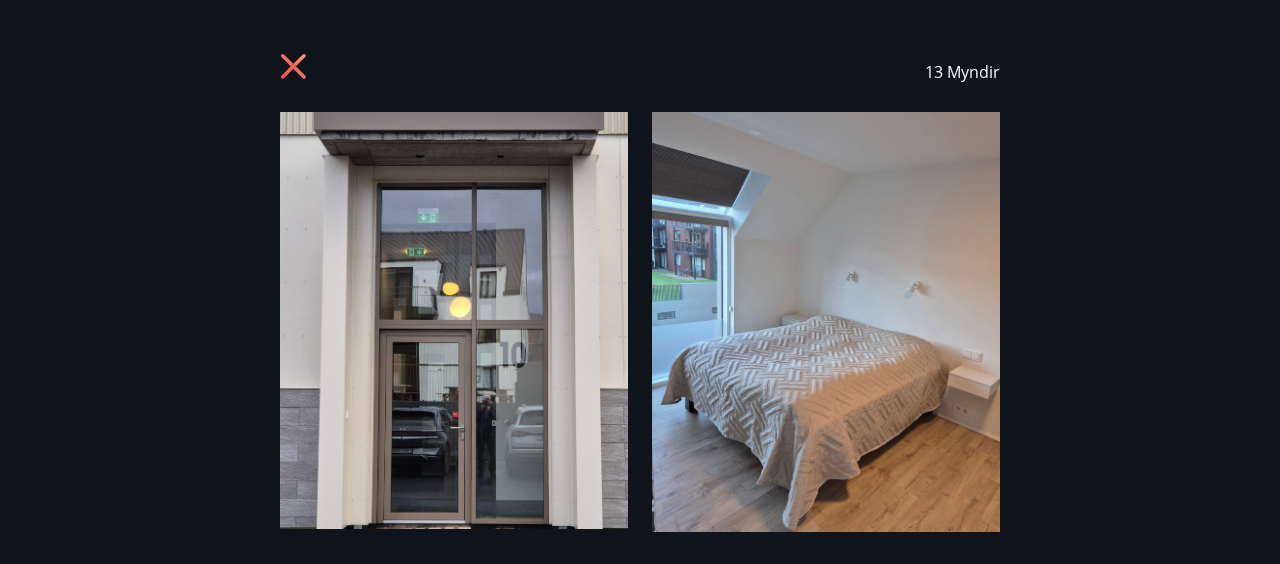 drag, startPoint x: 1095, startPoint y: 388, endPoint x: 1096, endPoint y: 289, distance: 99.00505 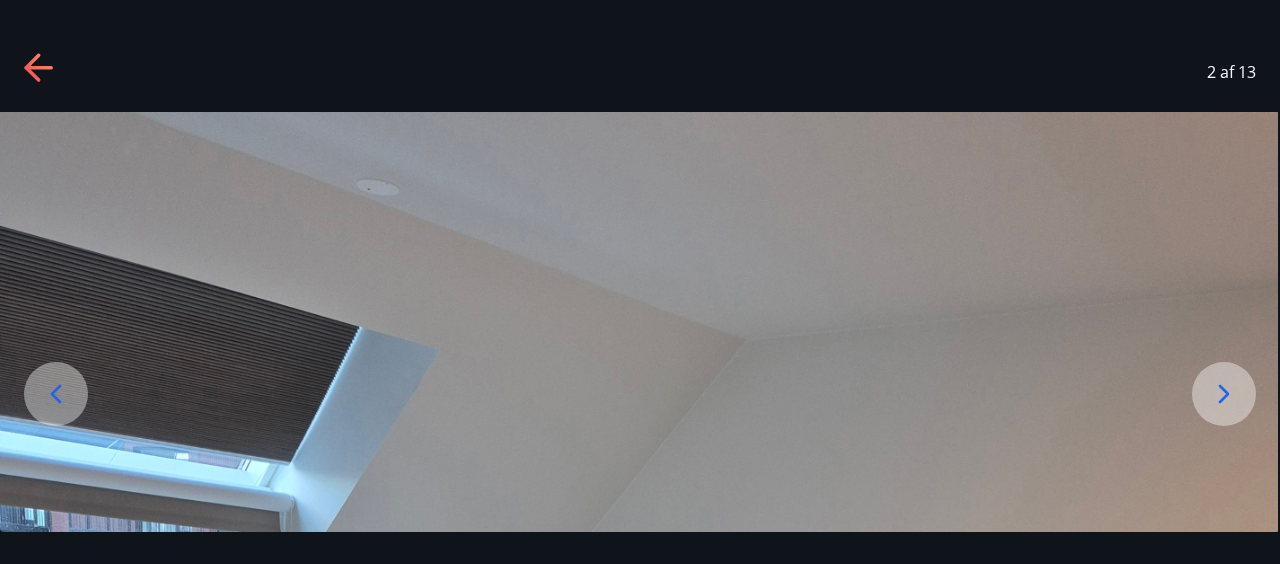 drag, startPoint x: 891, startPoint y: 369, endPoint x: 893, endPoint y: 296, distance: 73.02739 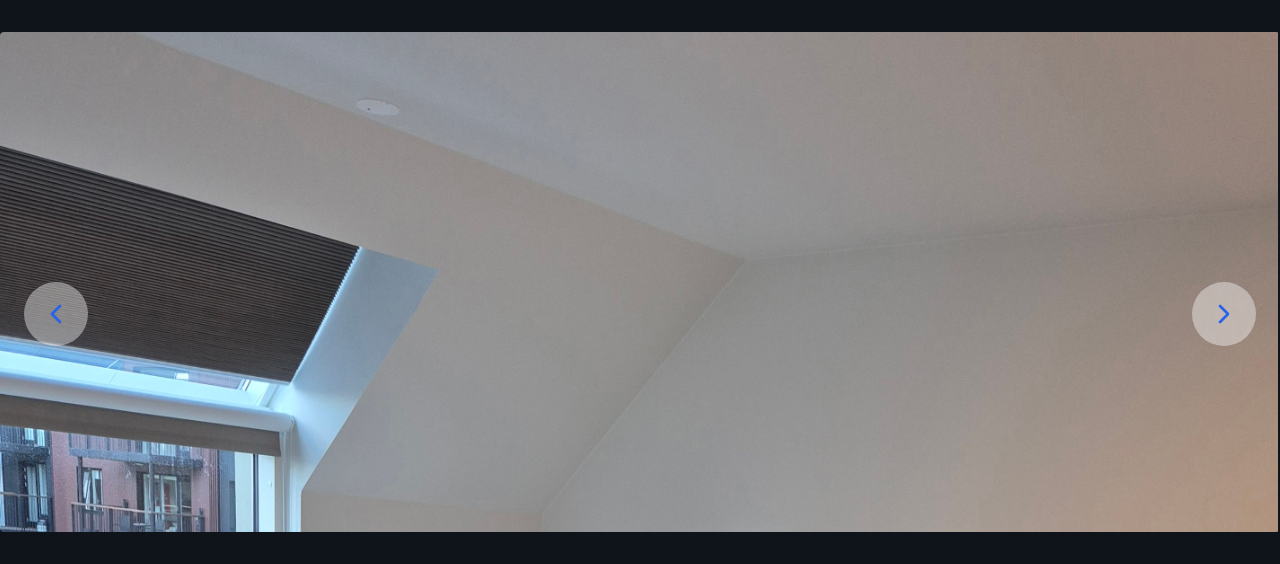 click at bounding box center (638, 874) 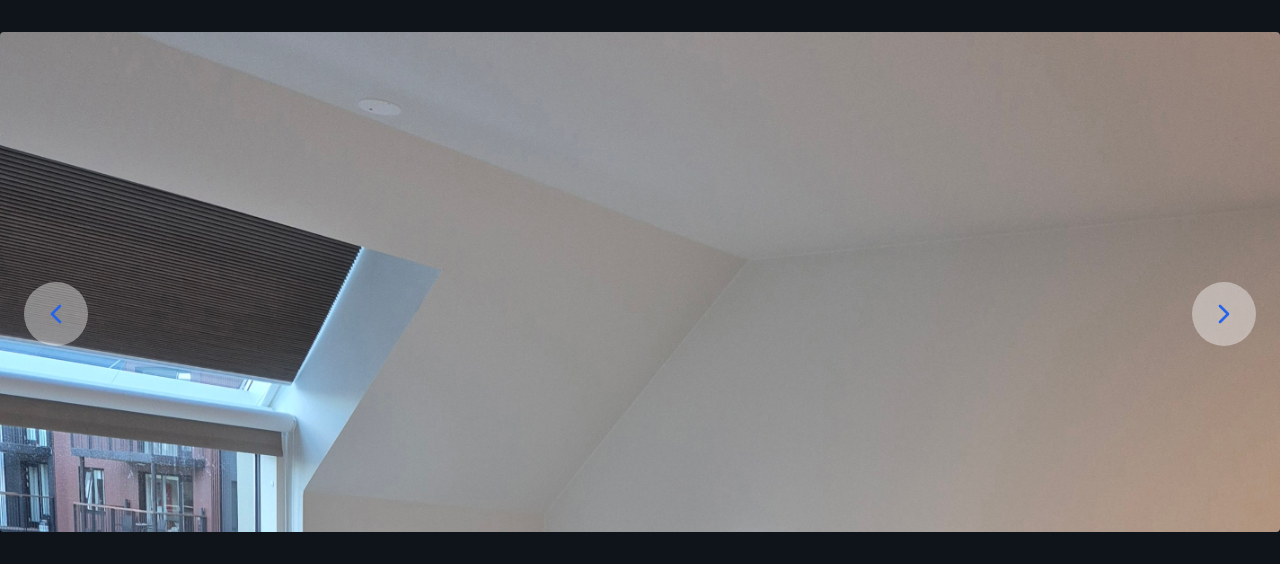 click at bounding box center (640, 874) 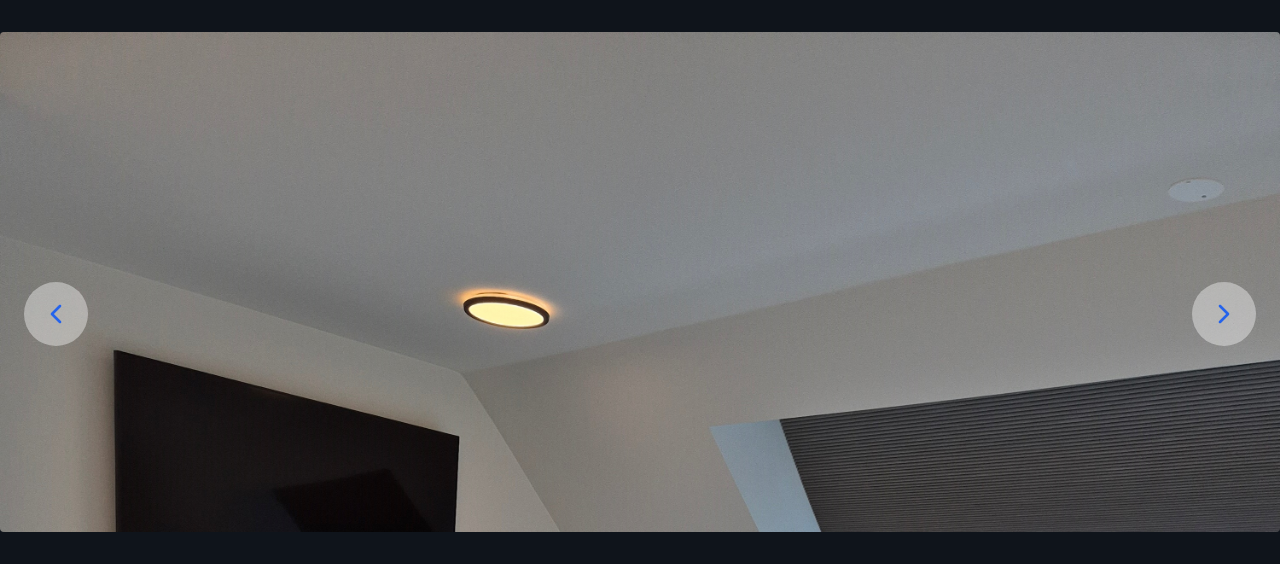 click 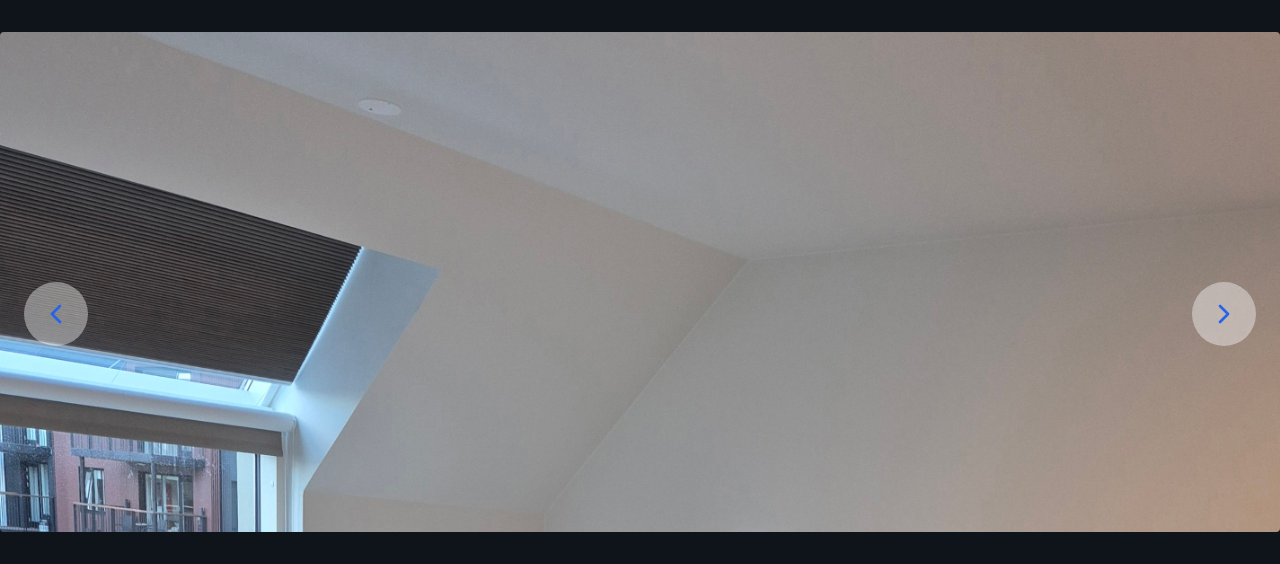 click 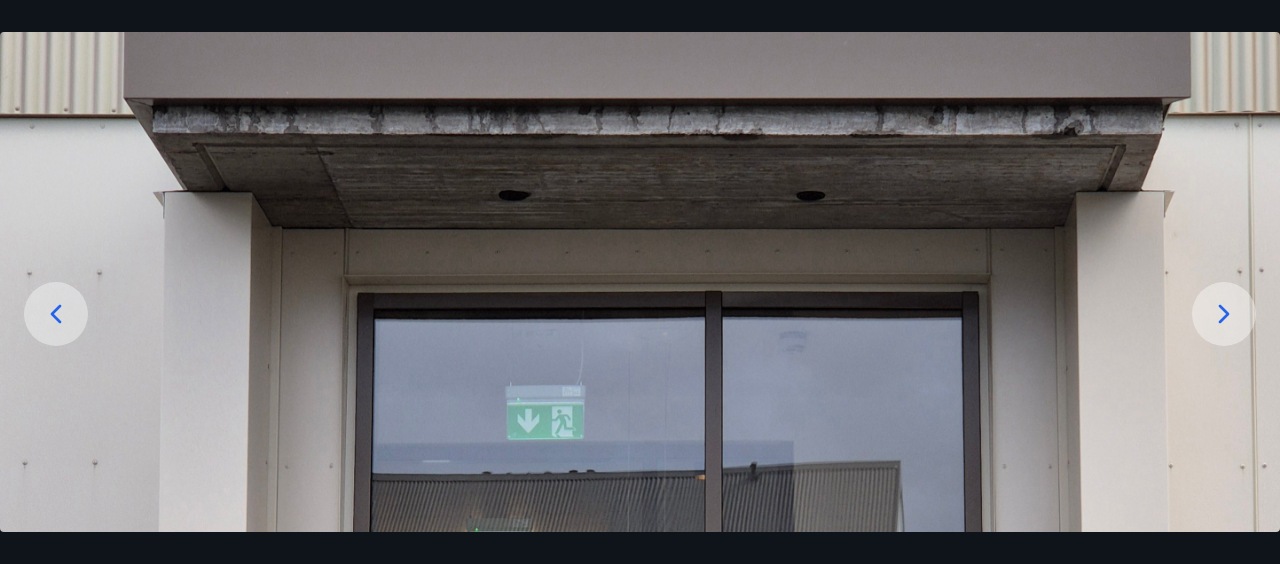 click at bounding box center [640, 799] 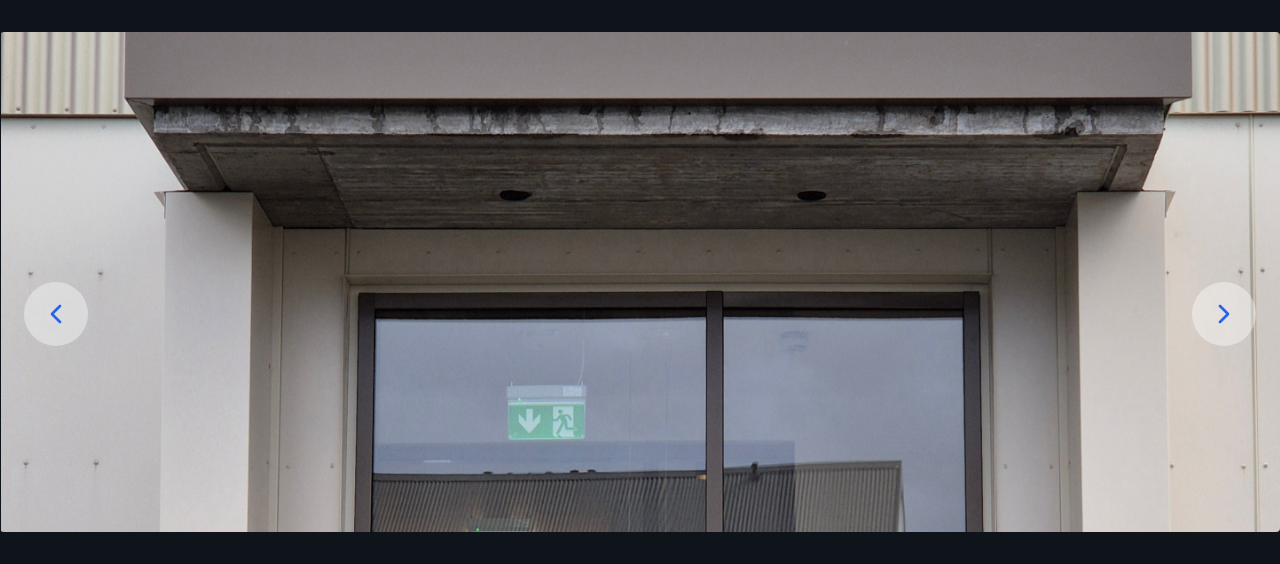 drag, startPoint x: 580, startPoint y: 423, endPoint x: 581, endPoint y: 213, distance: 210.00238 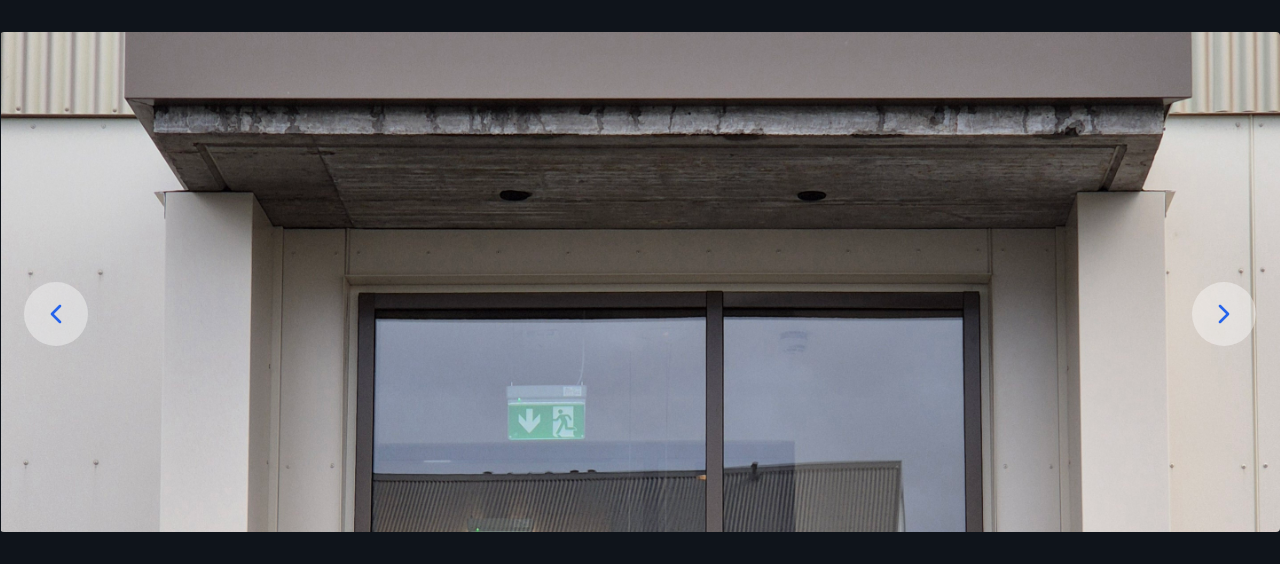 click at bounding box center (56, 314) 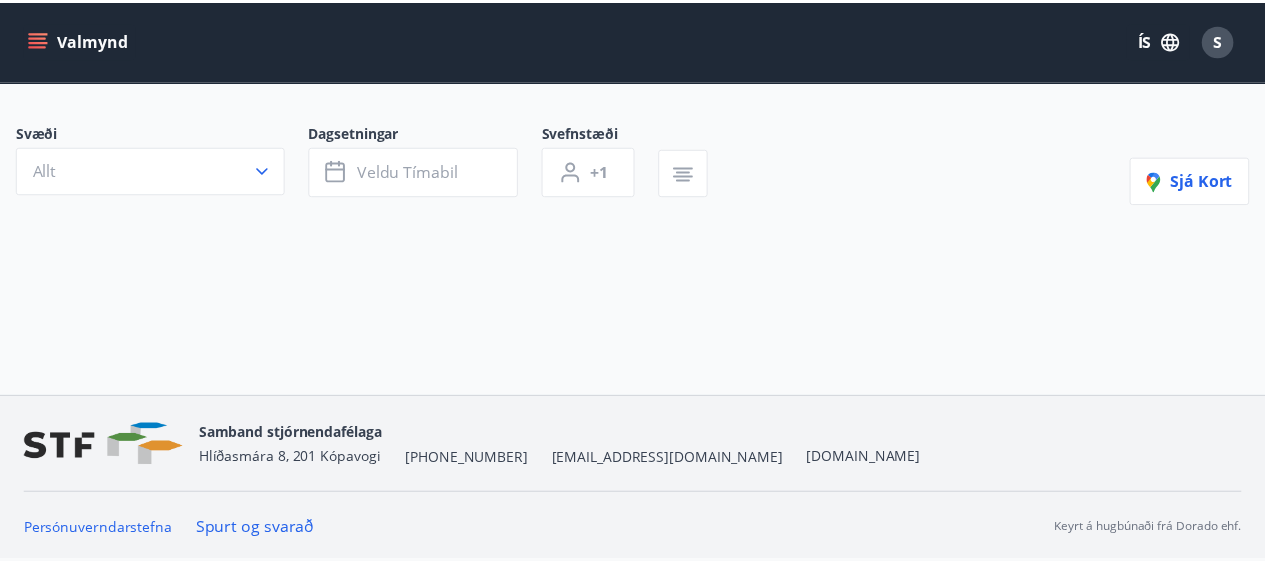 scroll, scrollTop: 0, scrollLeft: 0, axis: both 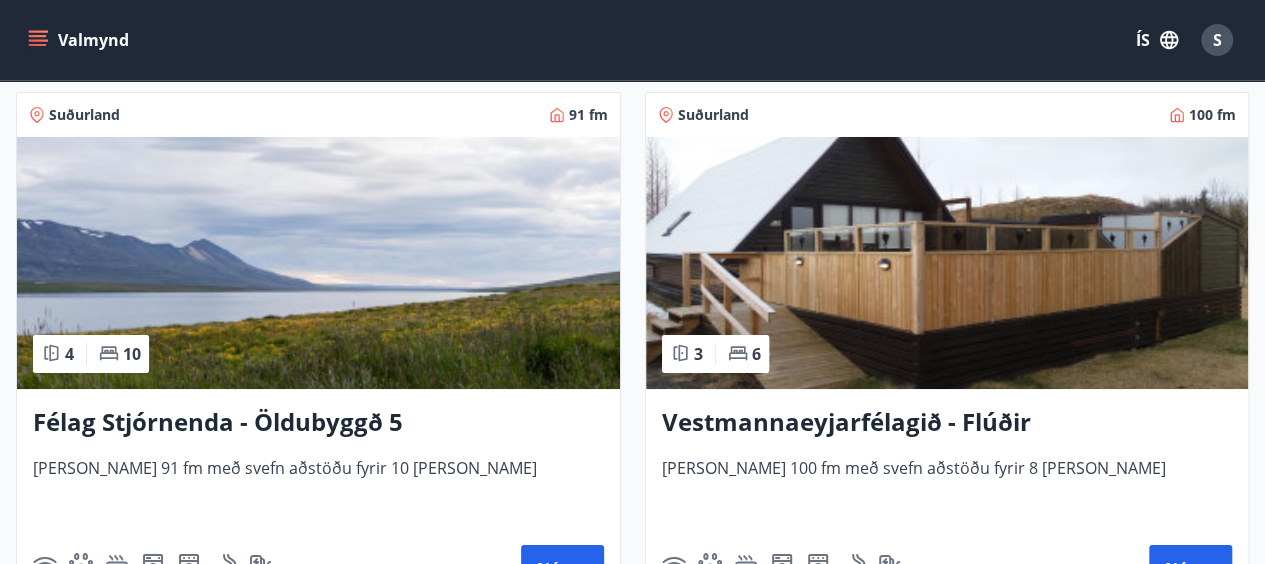click at bounding box center (318, 263) 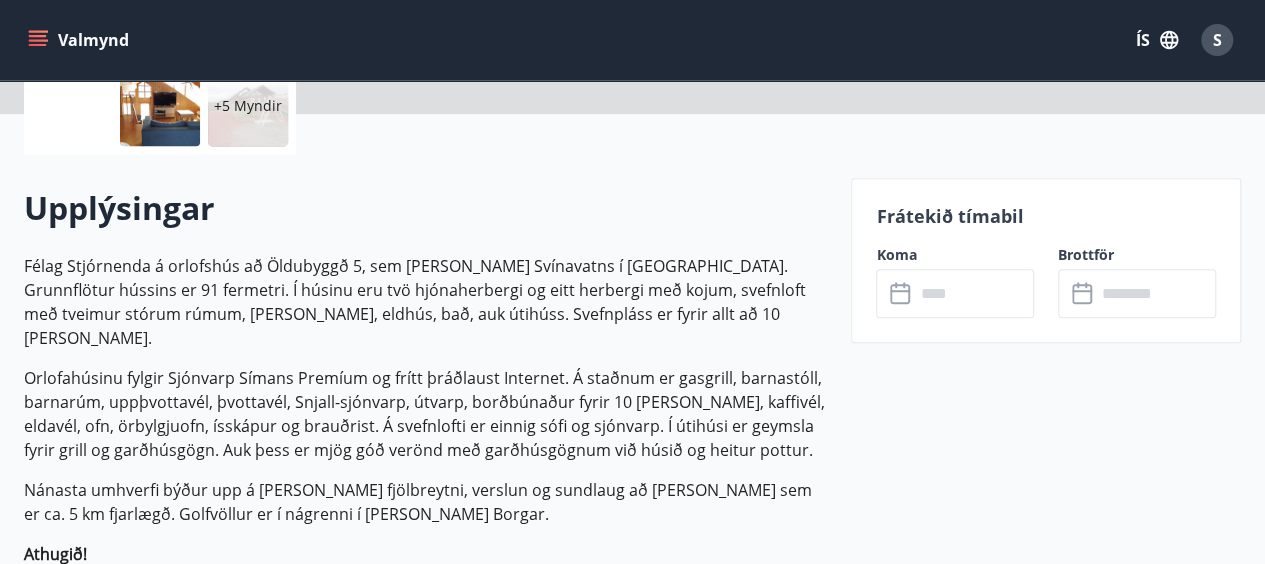 scroll, scrollTop: 0, scrollLeft: 0, axis: both 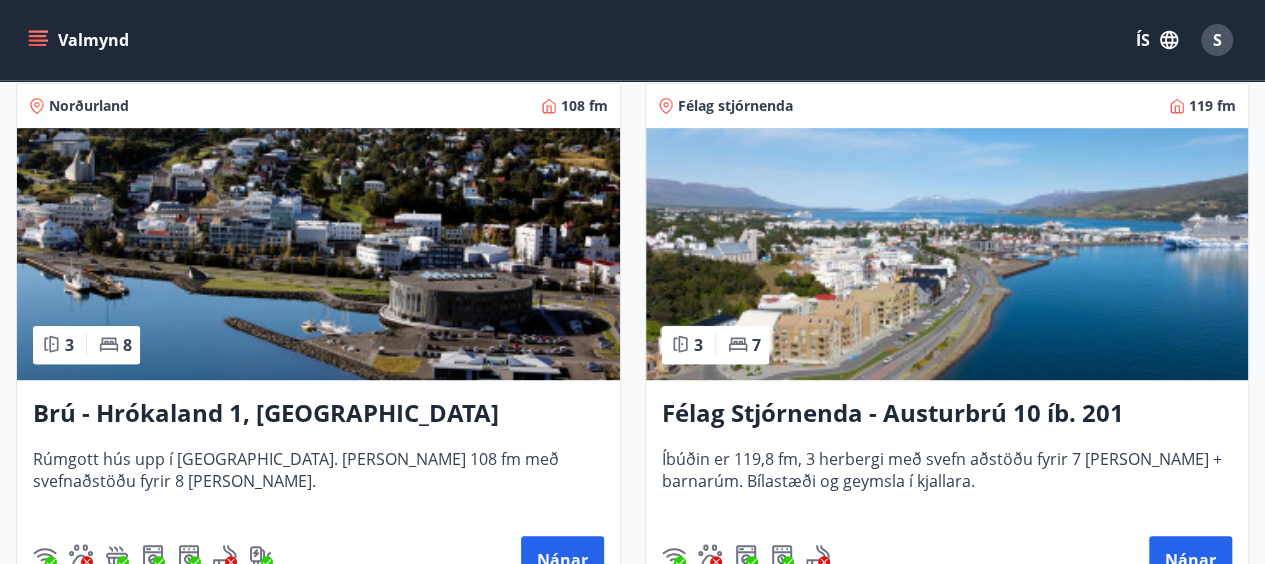 click at bounding box center (947, 254) 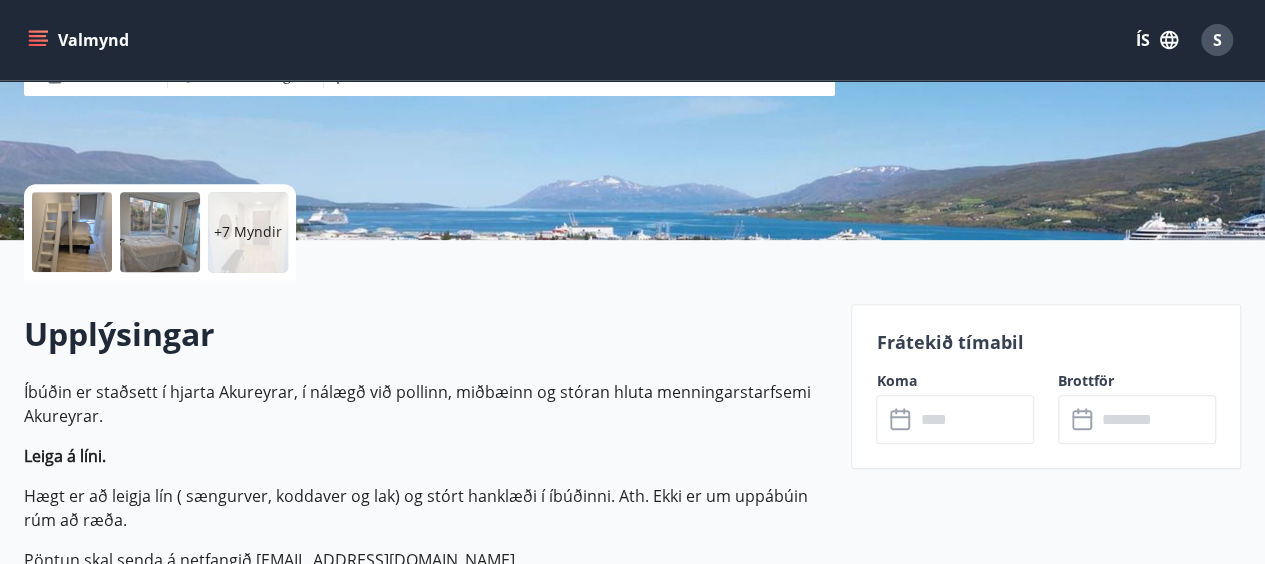 scroll, scrollTop: 0, scrollLeft: 0, axis: both 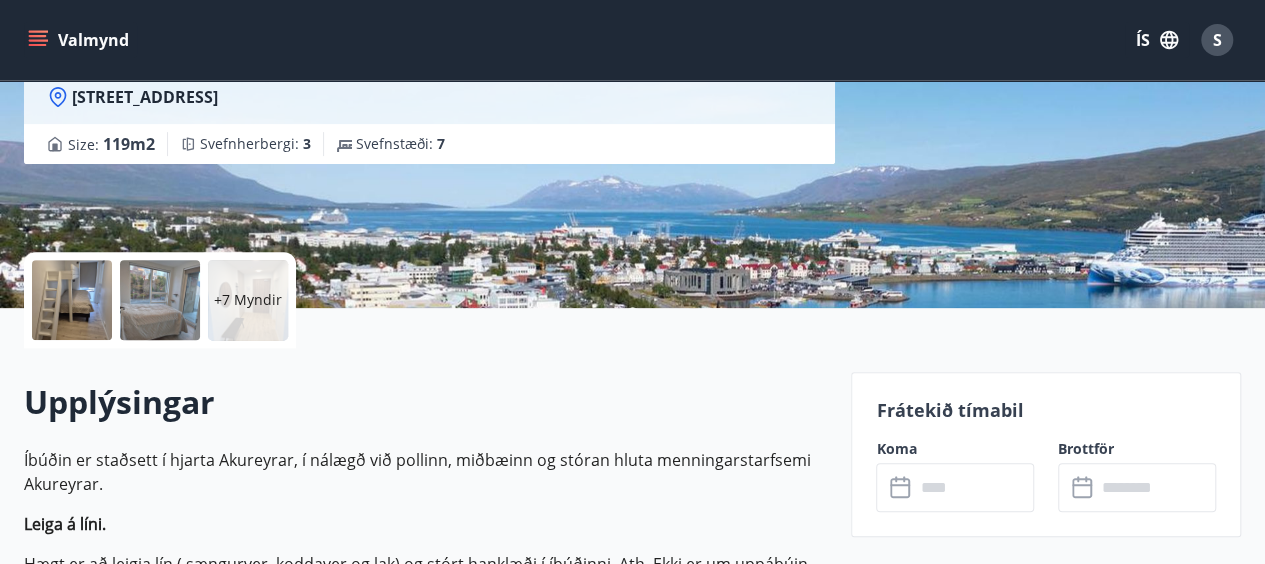 click at bounding box center [72, 300] 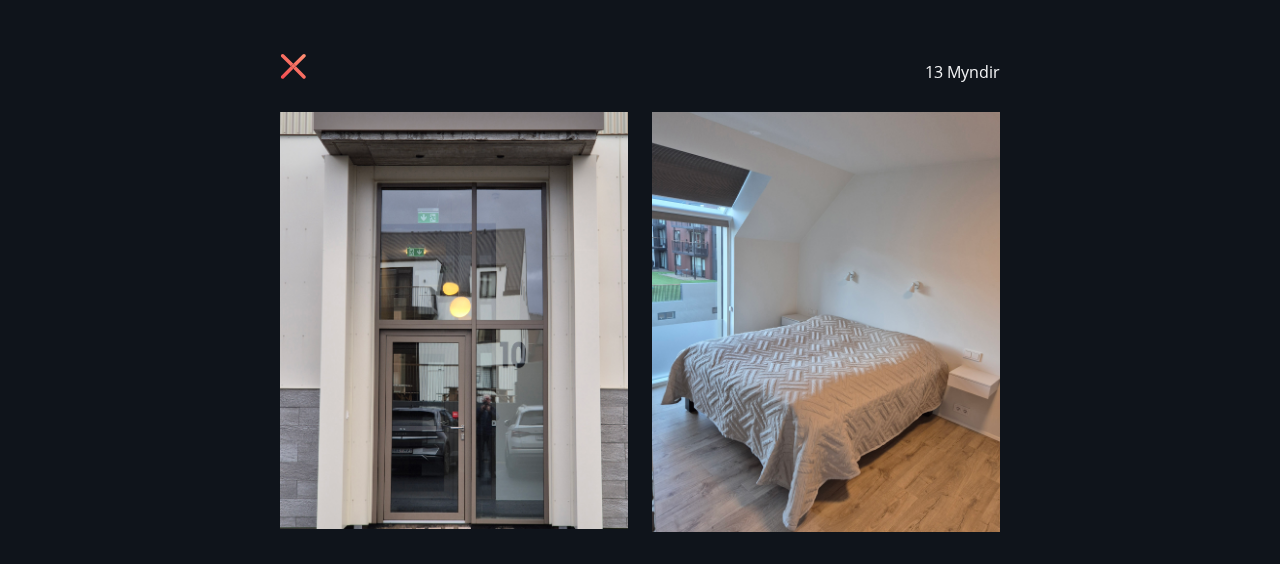 click on "13   Myndir" at bounding box center [640, 282] 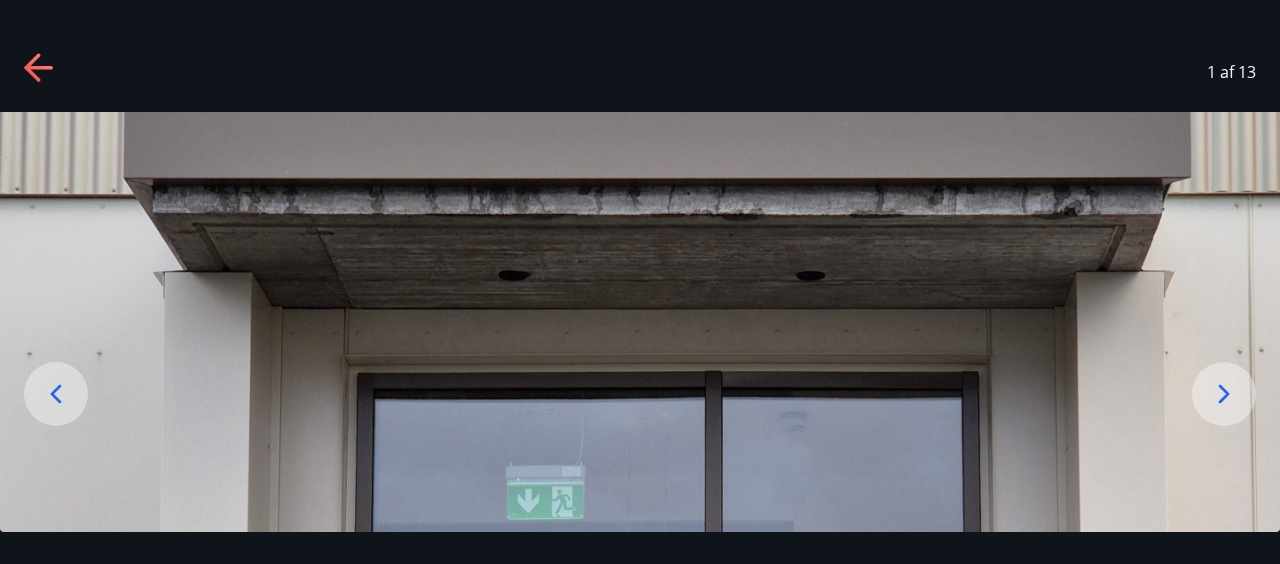 drag, startPoint x: 1008, startPoint y: 419, endPoint x: 998, endPoint y: 135, distance: 284.176 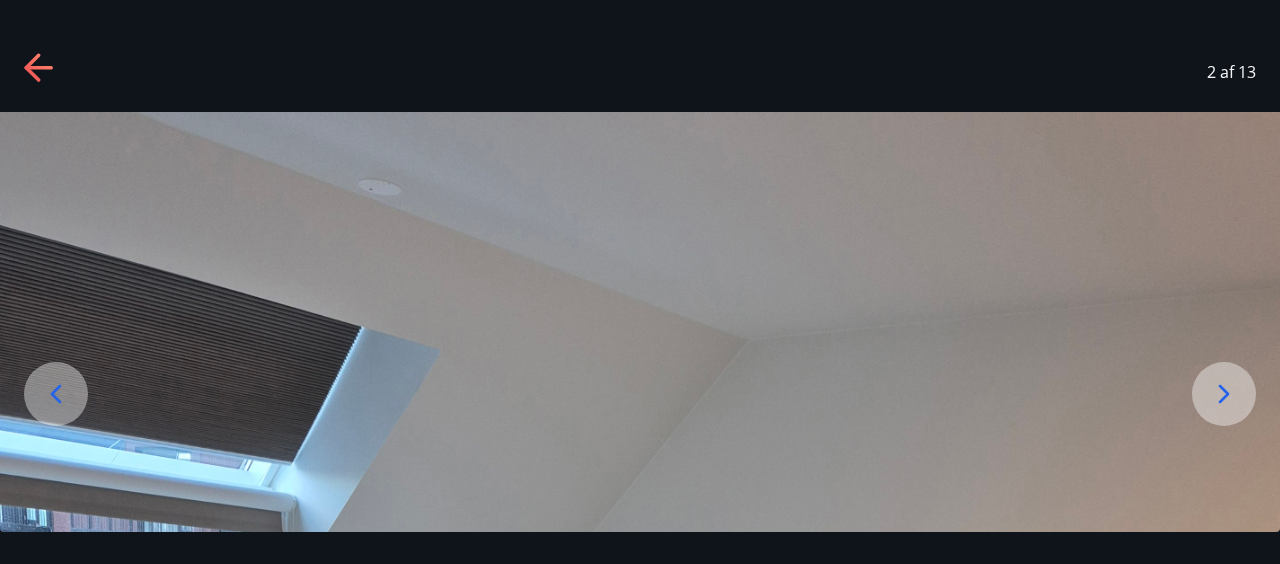click 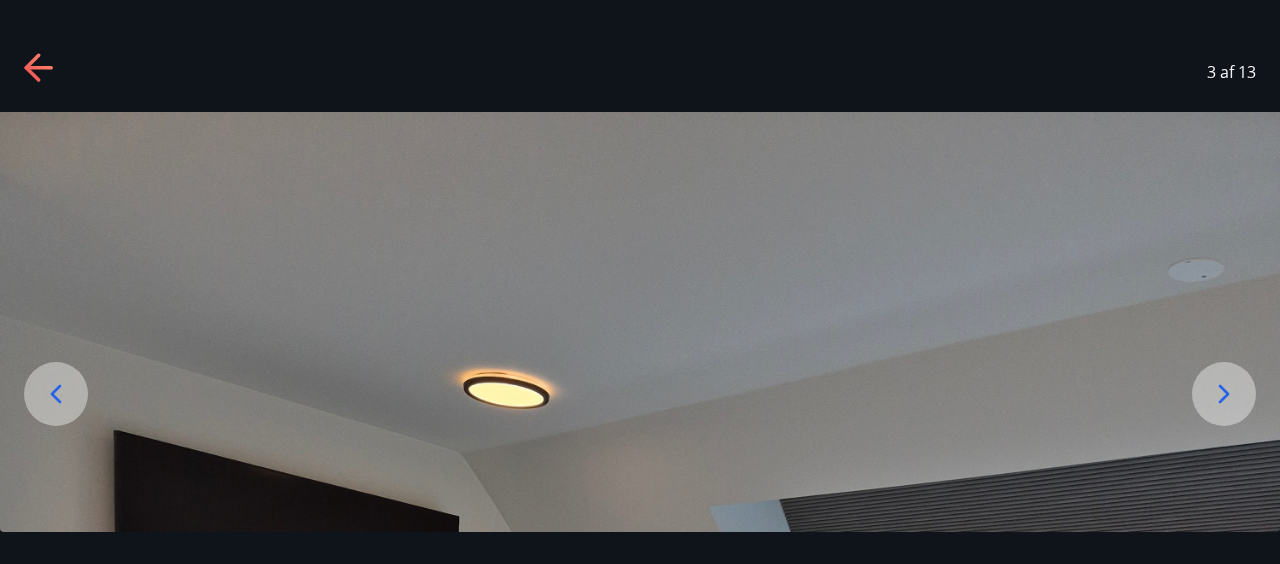 click 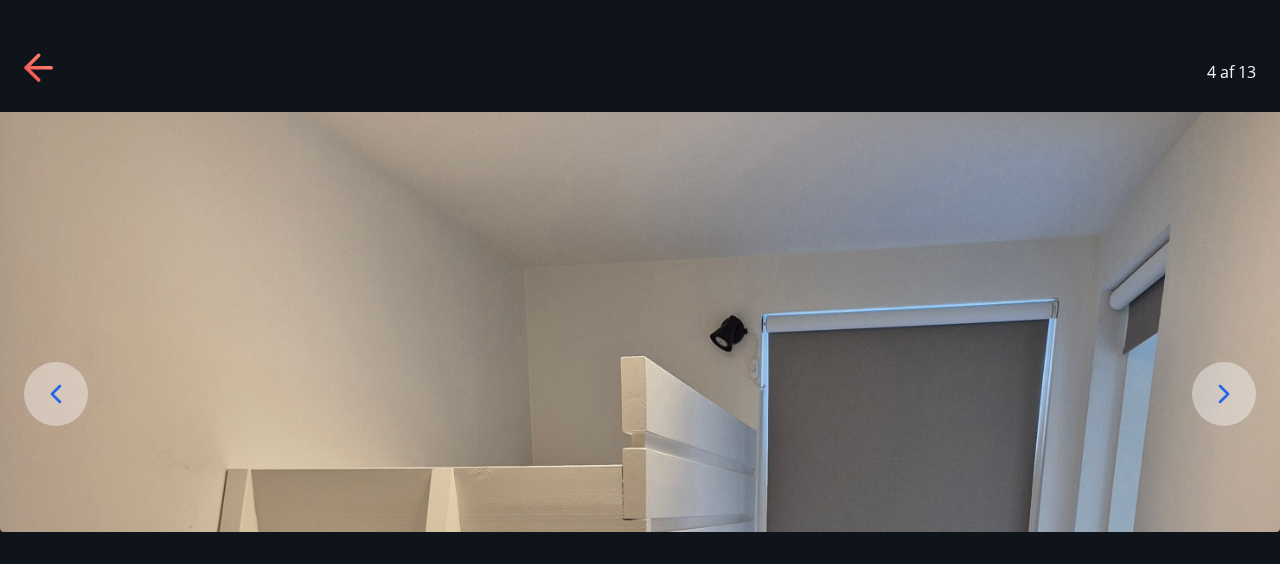 click 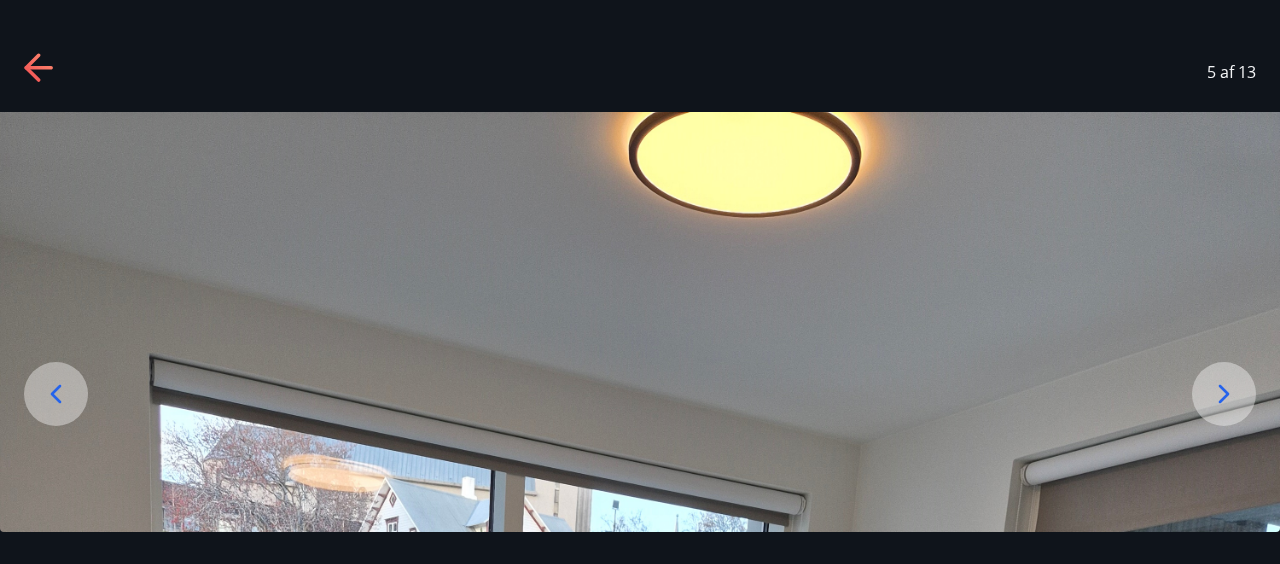 click 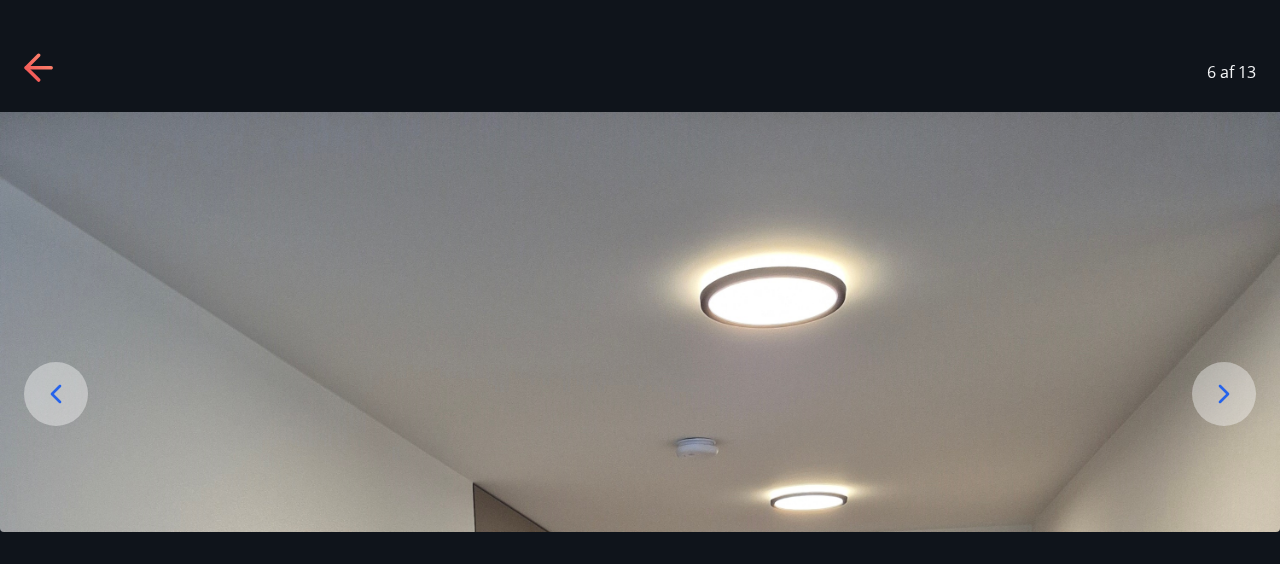 click 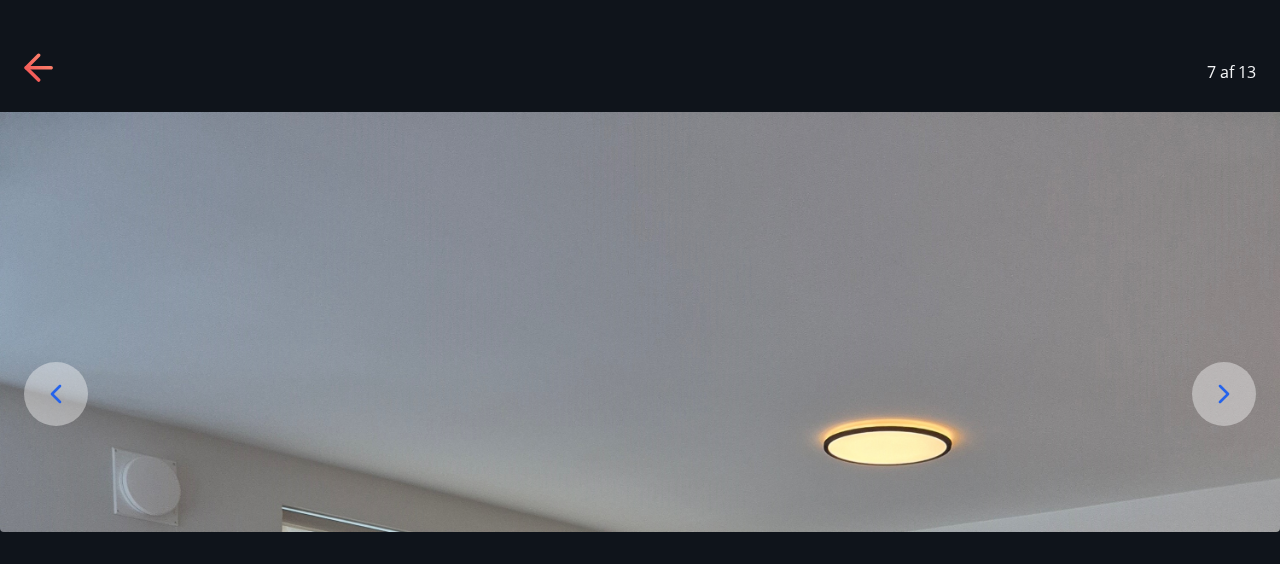 click 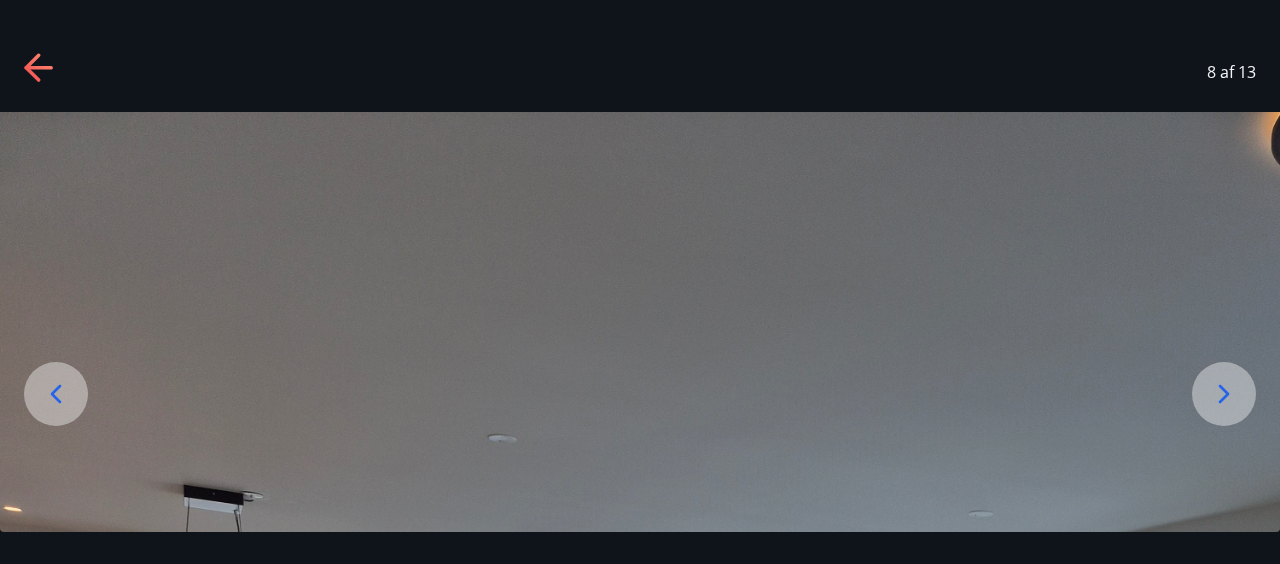 click 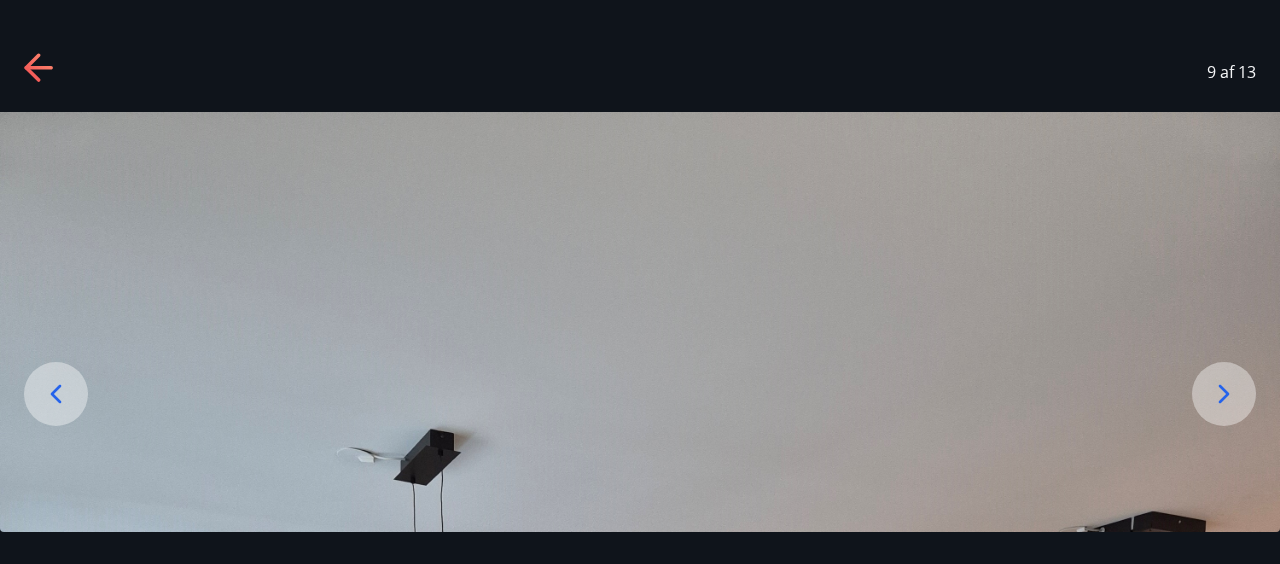 click 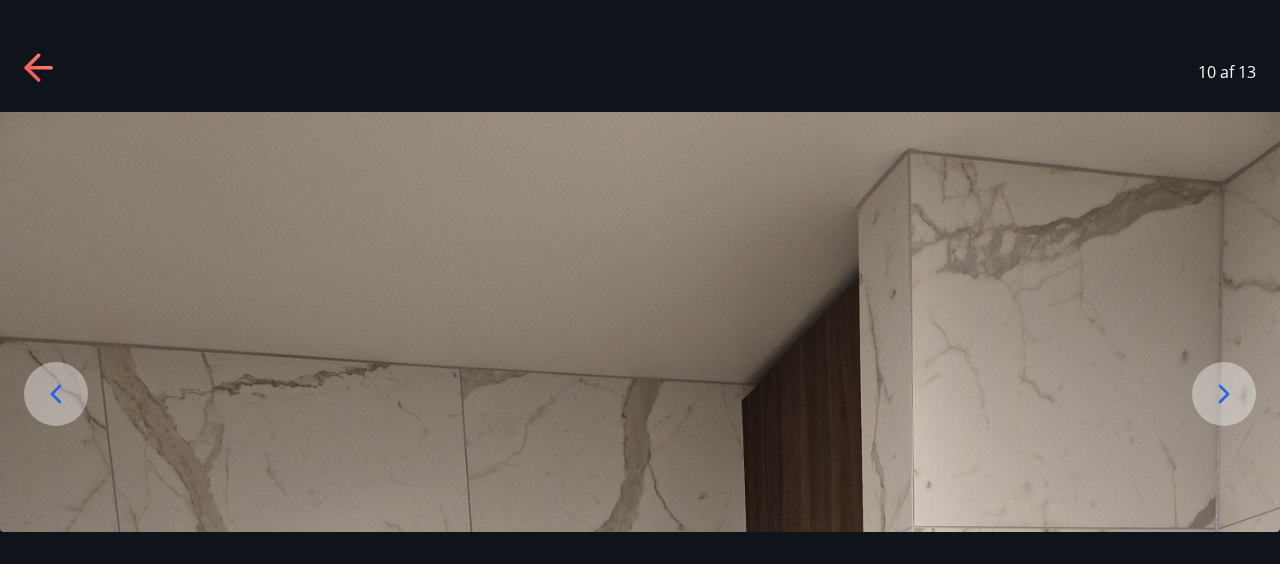 click 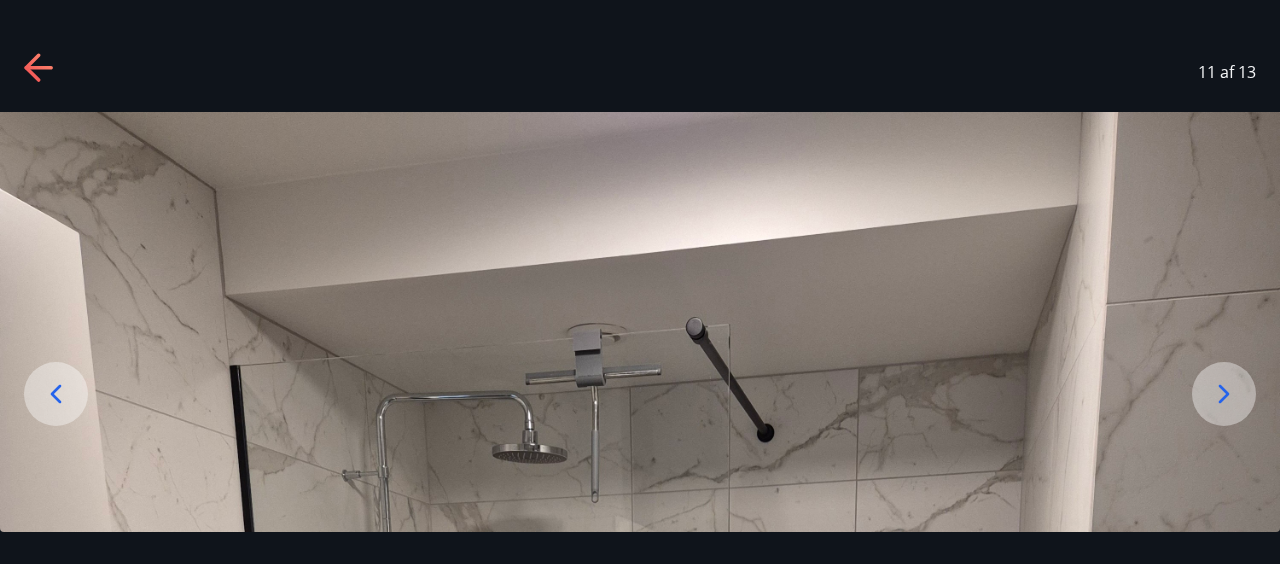 click 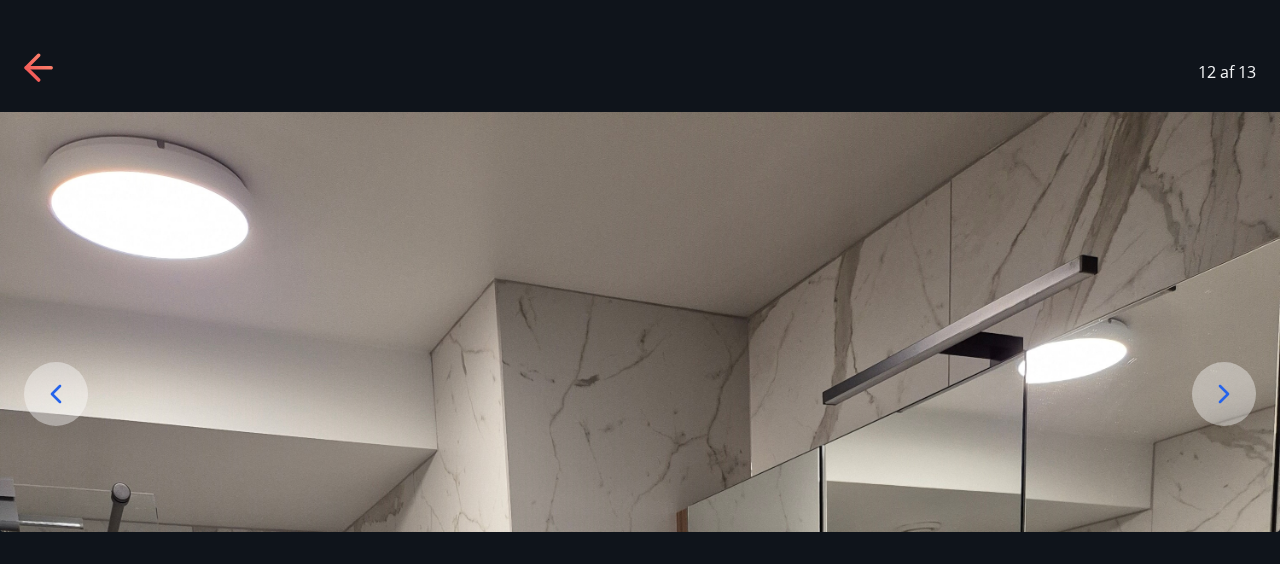 click 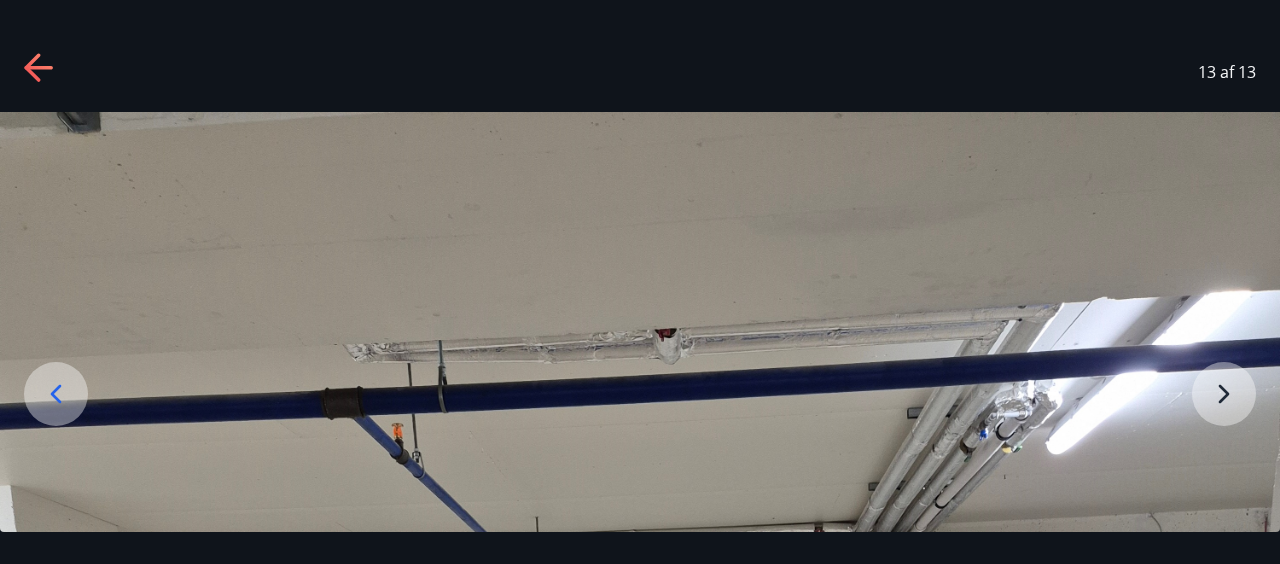 click at bounding box center [640, 965] 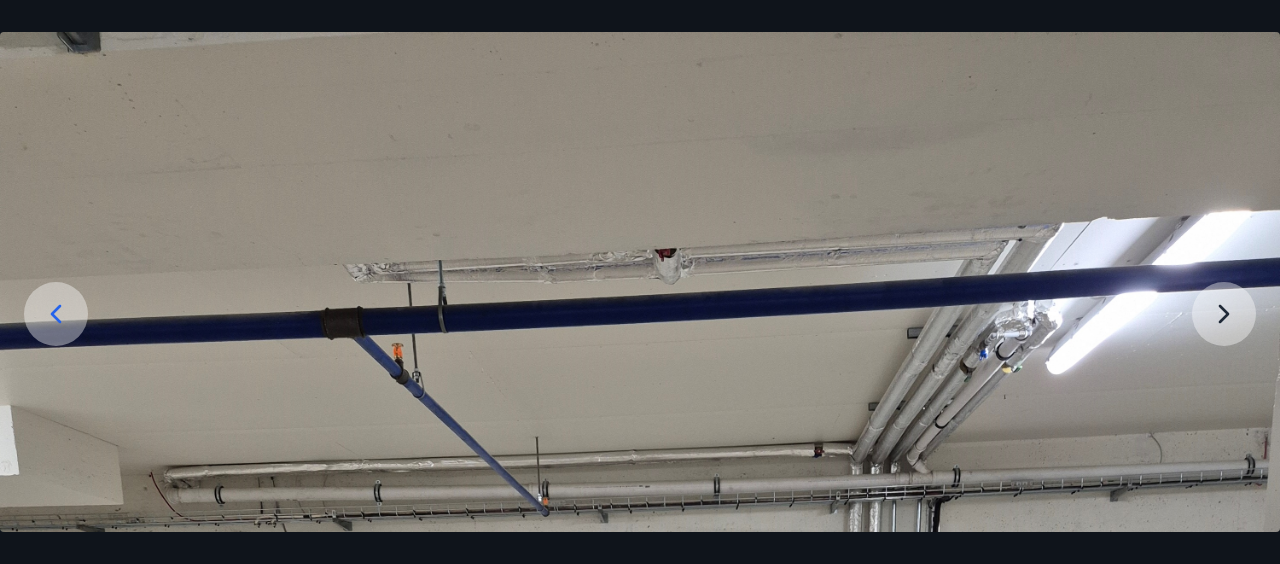 click at bounding box center (640, 885) 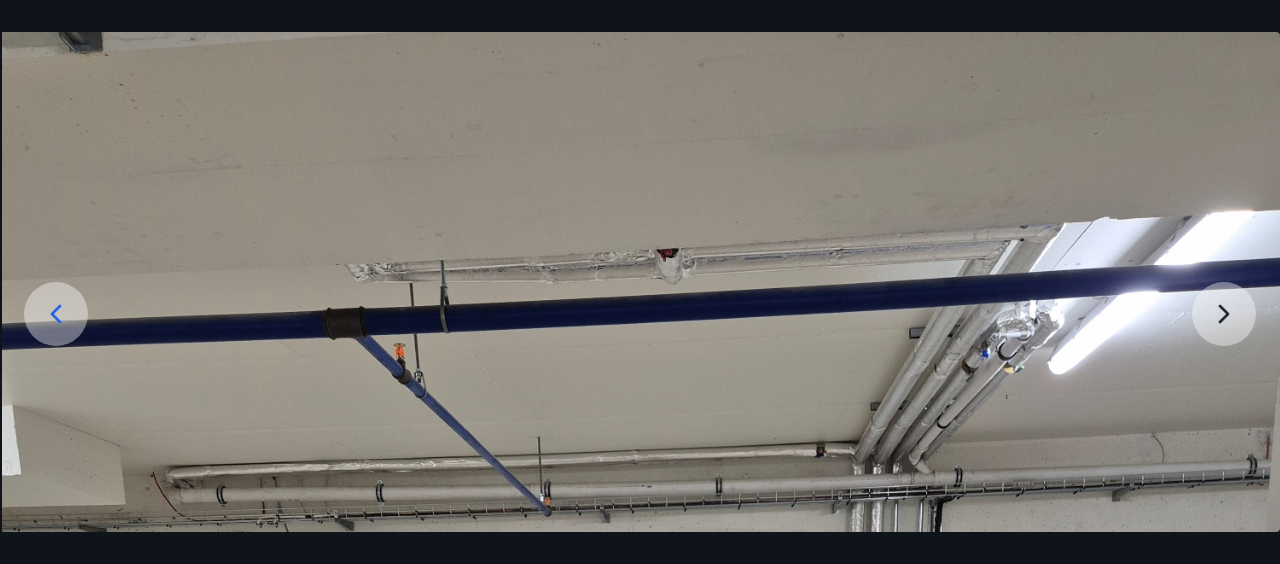 drag, startPoint x: 499, startPoint y: 367, endPoint x: 588, endPoint y: 187, distance: 200.8009 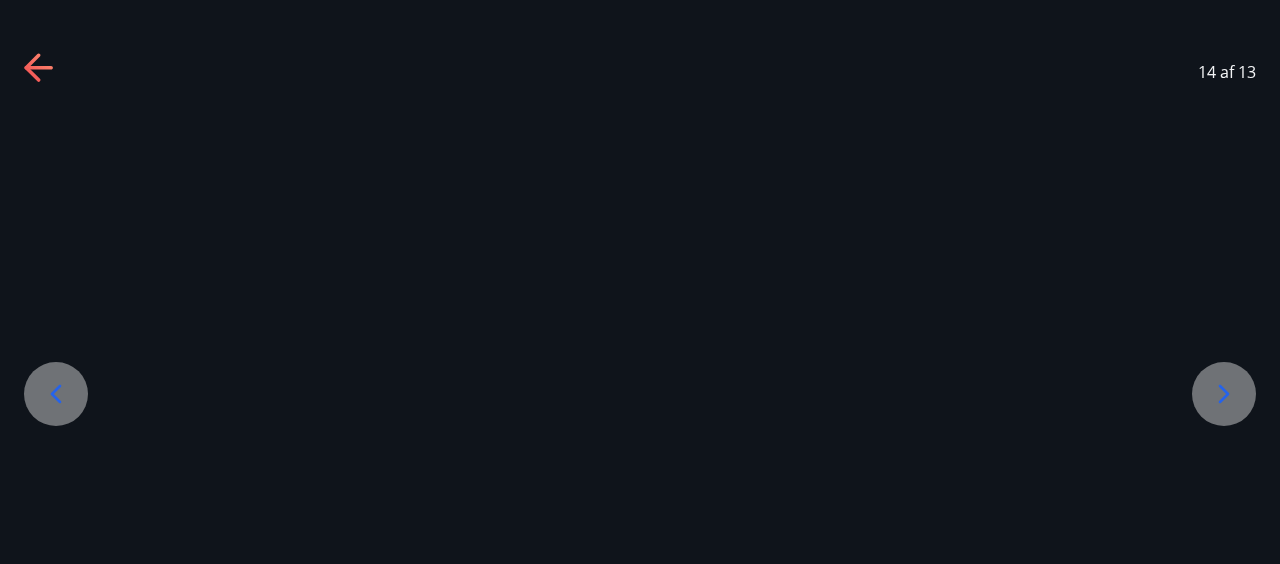 scroll, scrollTop: 0, scrollLeft: 0, axis: both 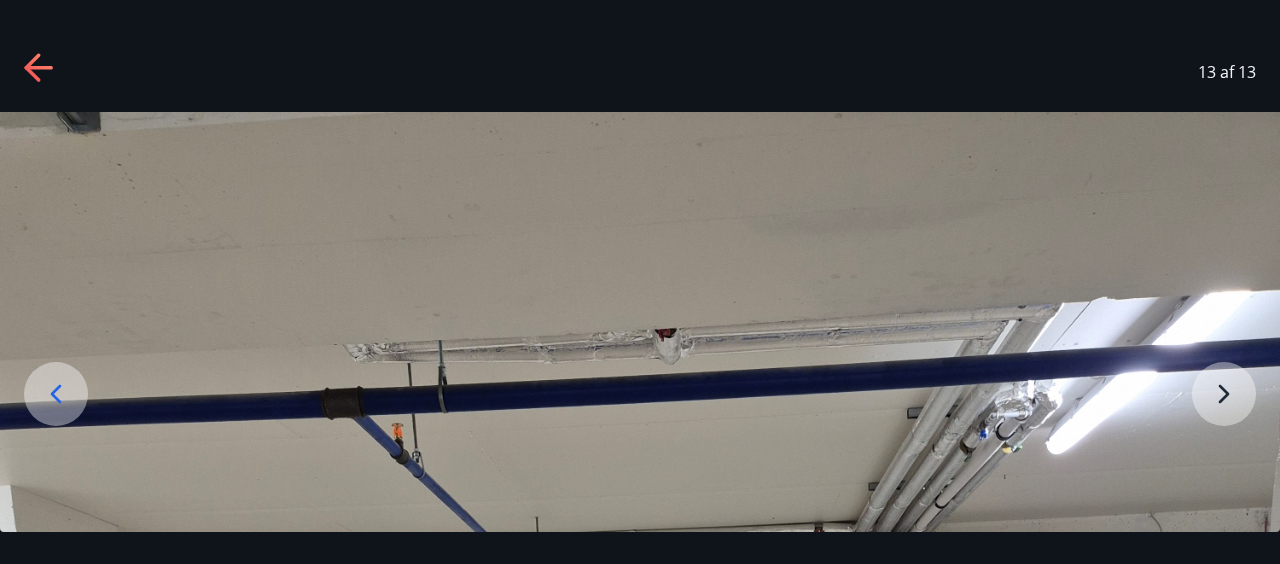 click 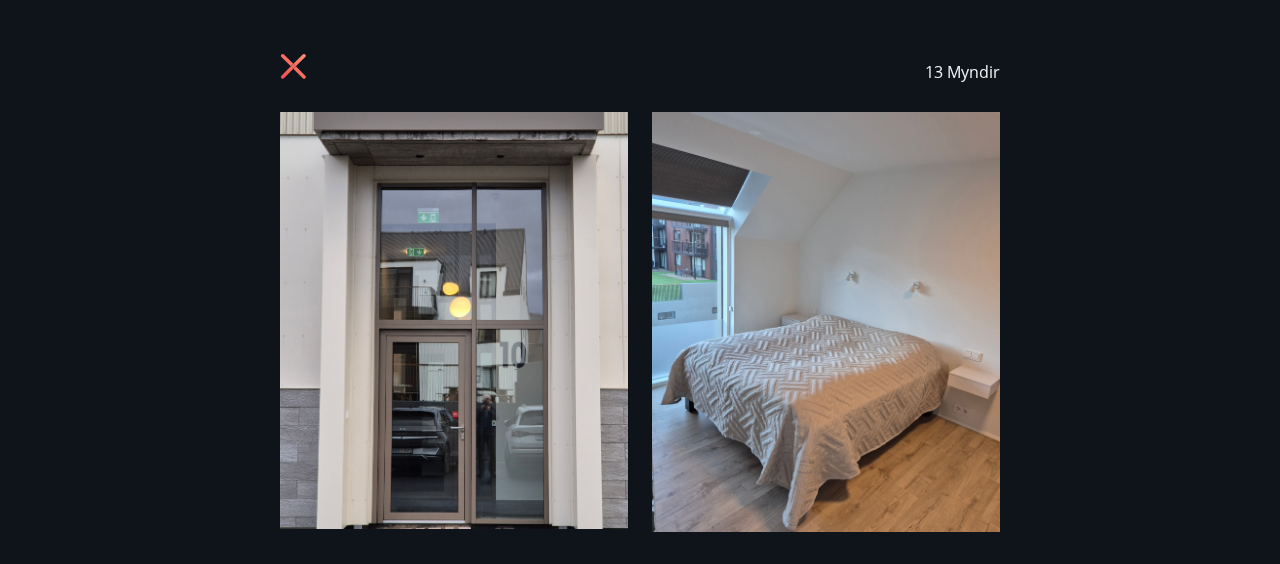 click at bounding box center [826, 341] 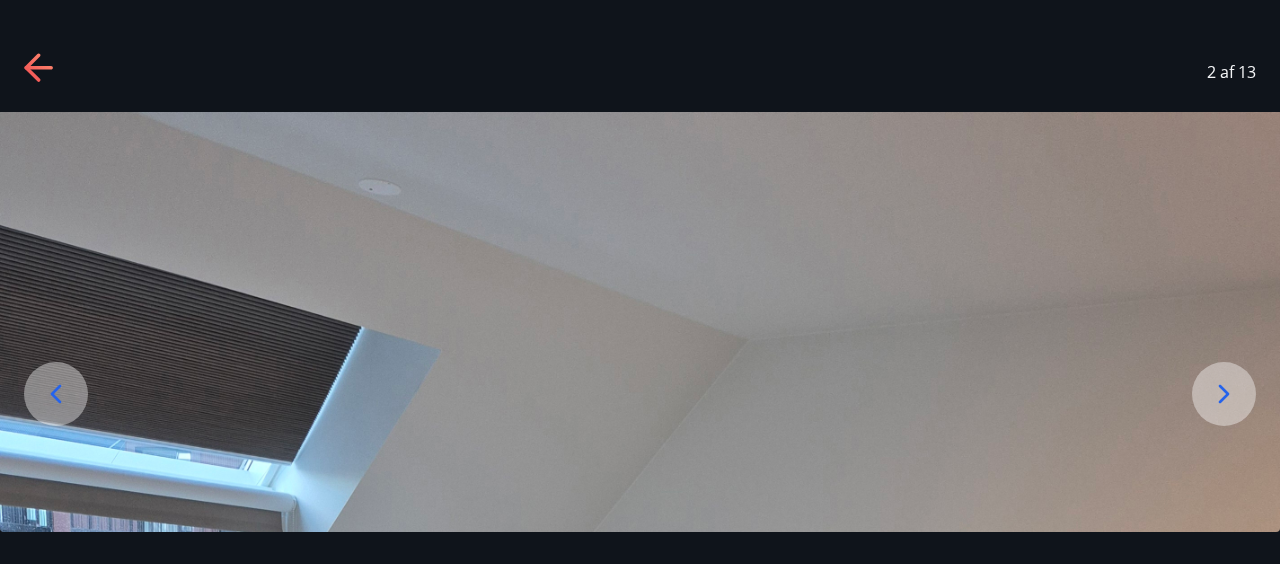click 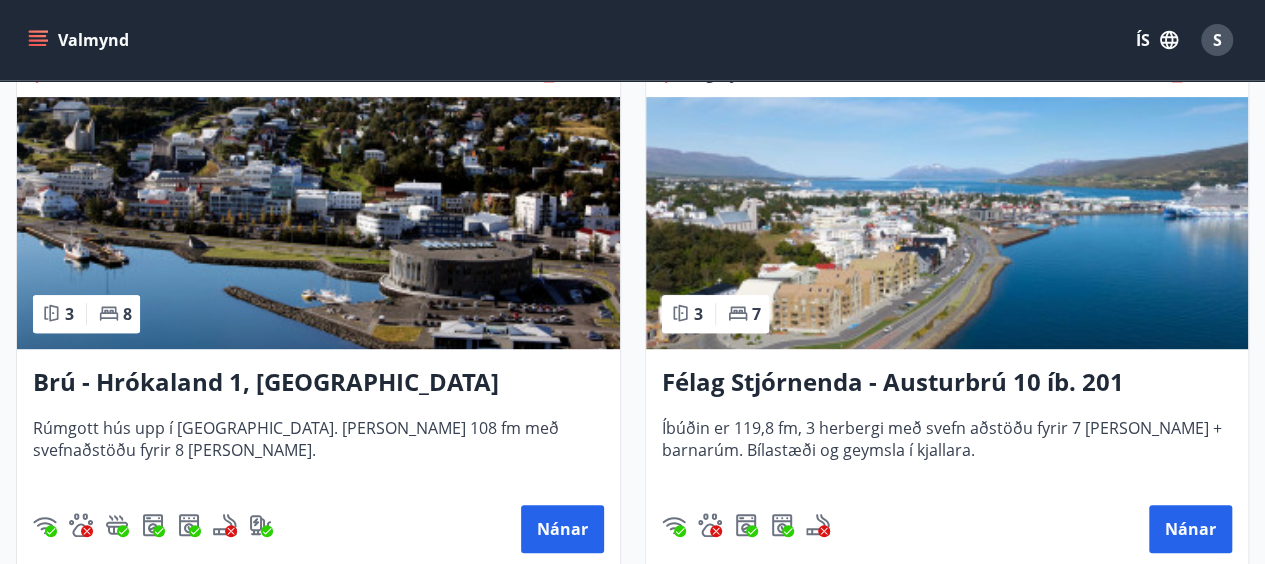 scroll, scrollTop: 475, scrollLeft: 0, axis: vertical 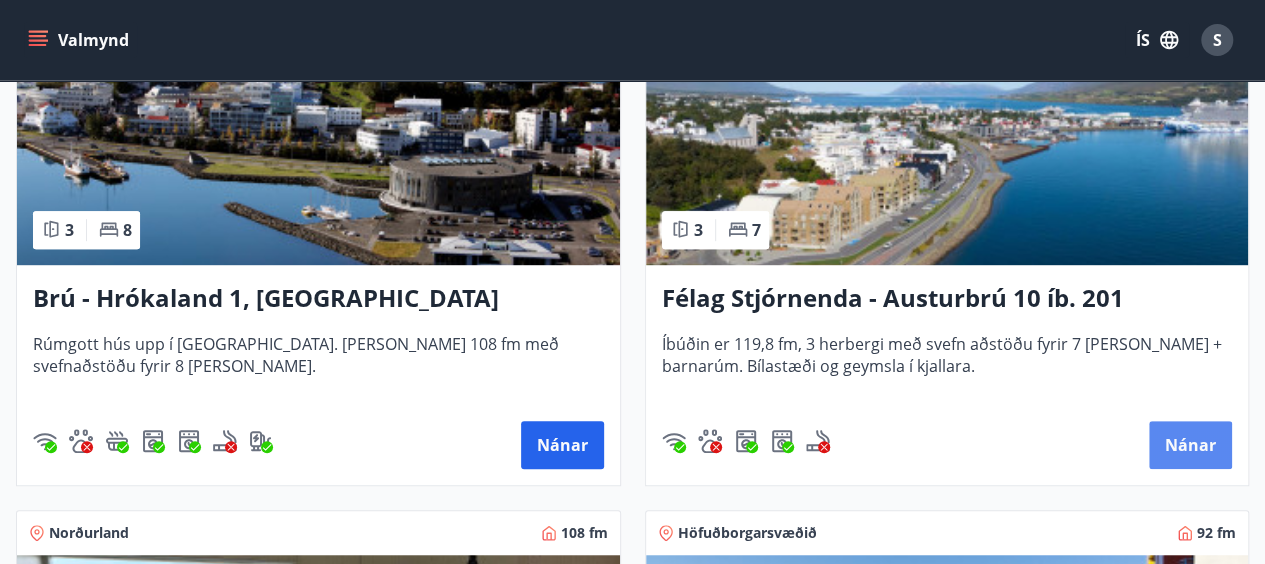click on "Nánar" at bounding box center (1190, 445) 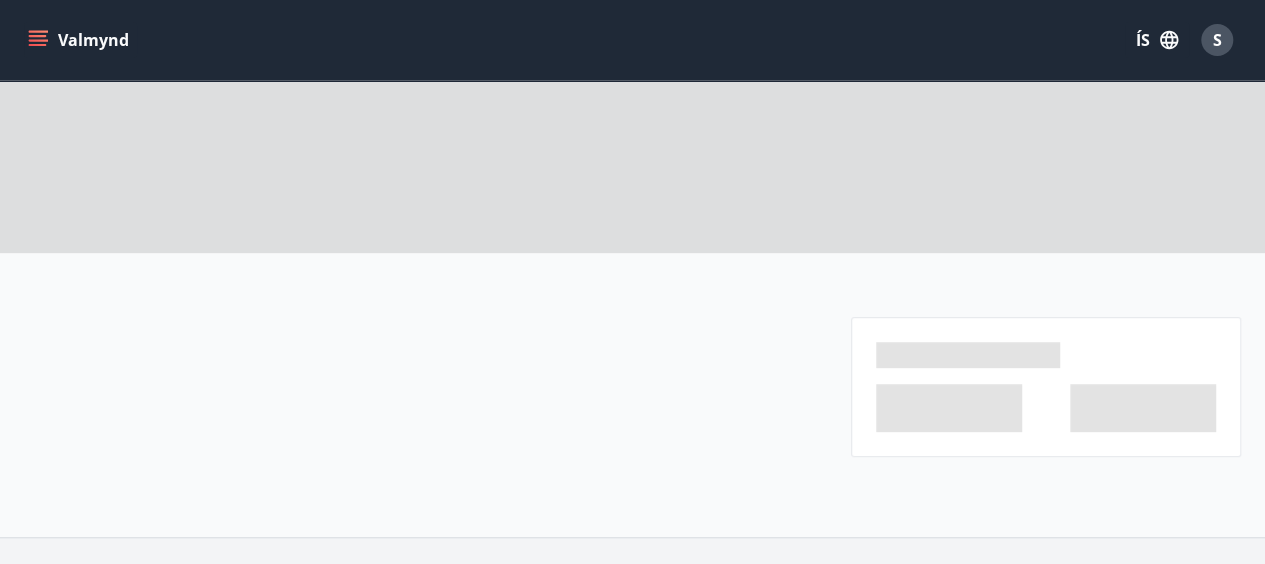 scroll, scrollTop: 0, scrollLeft: 0, axis: both 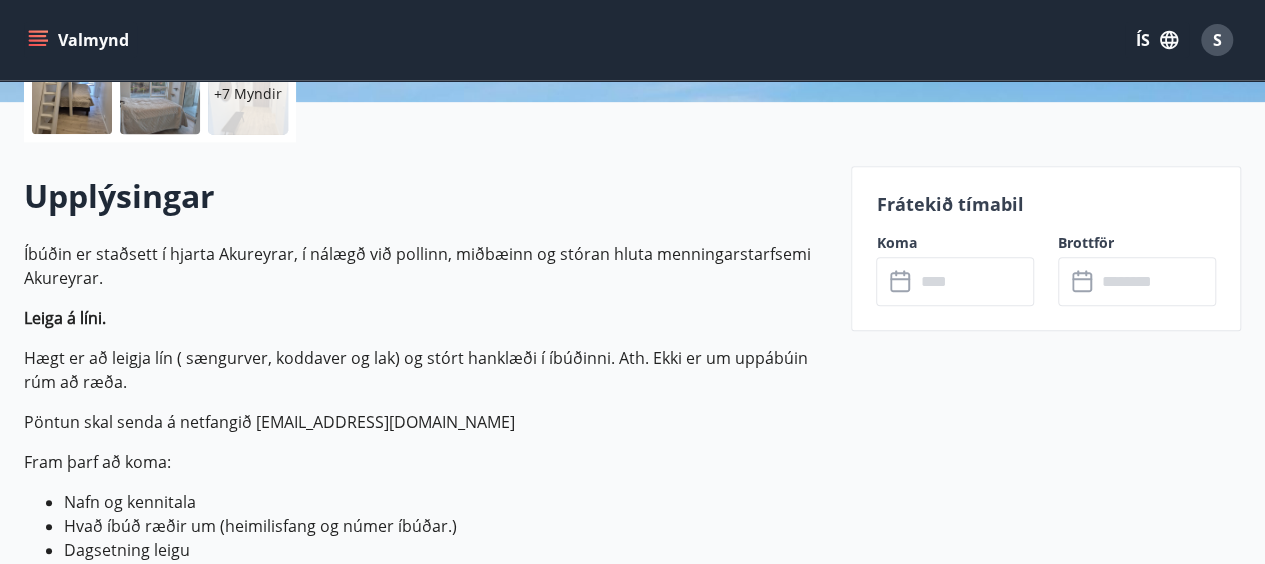 click at bounding box center (974, 281) 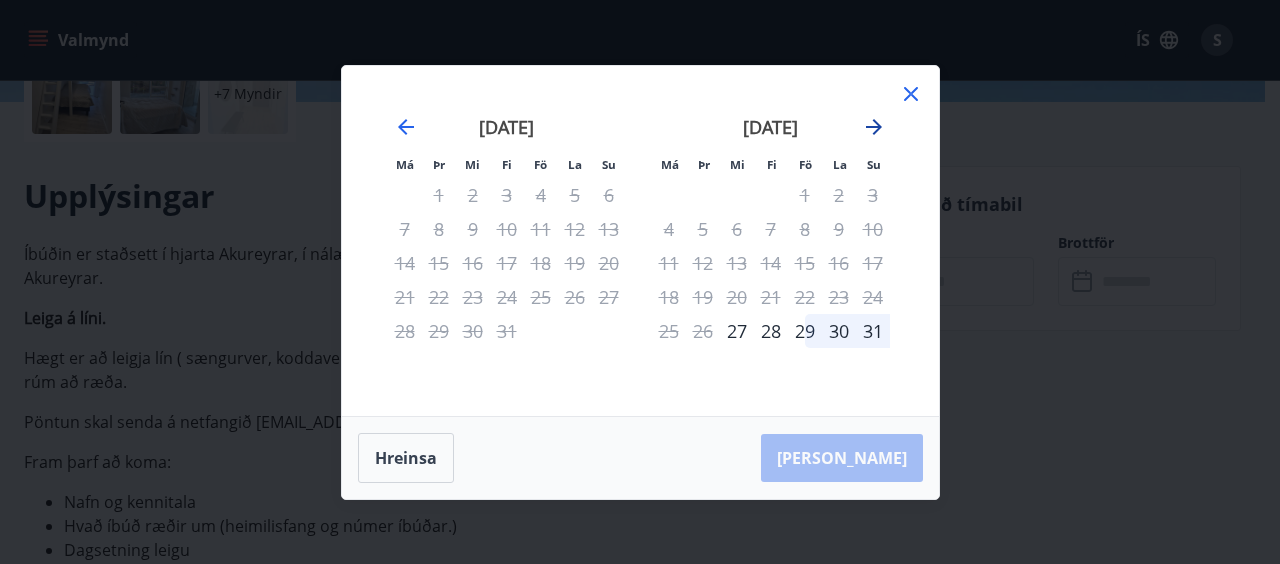 click 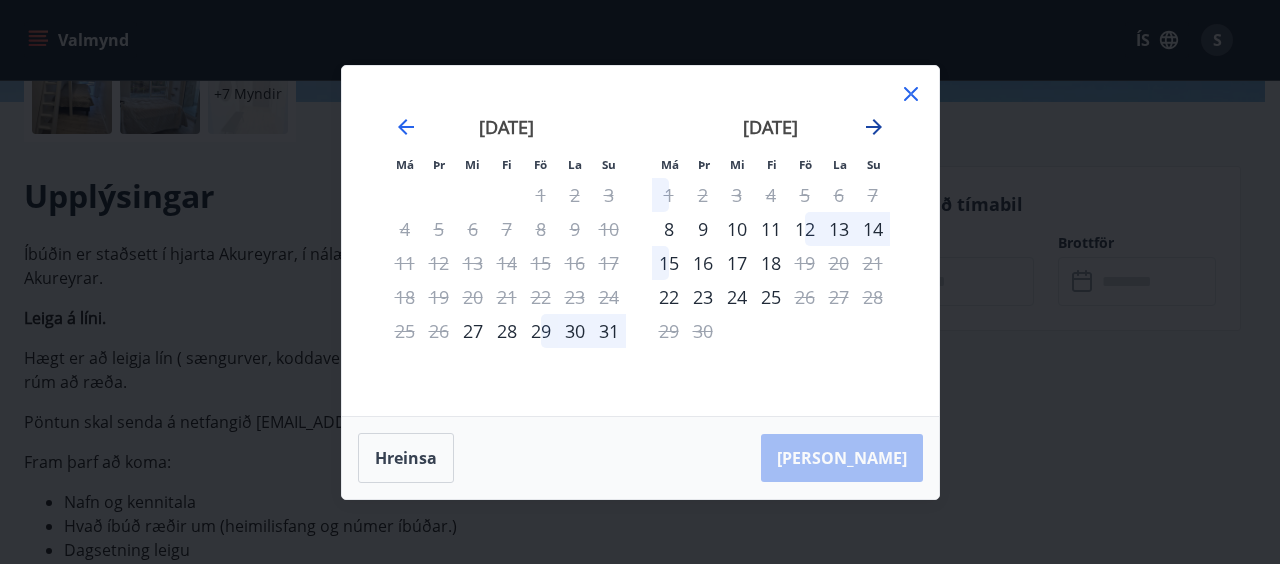 click 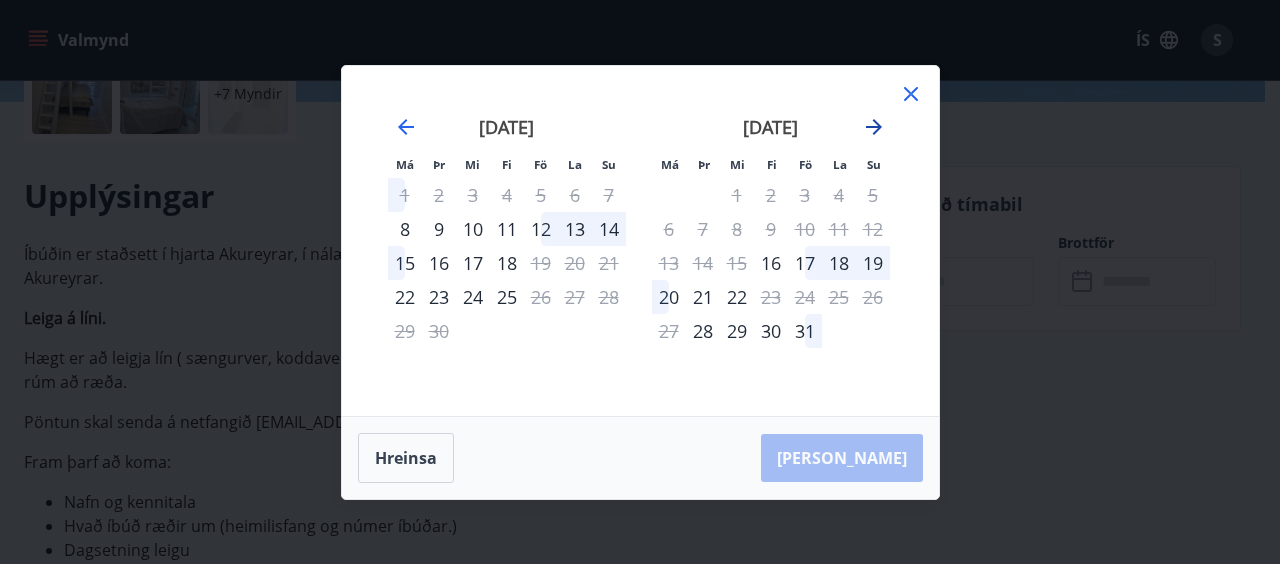 click 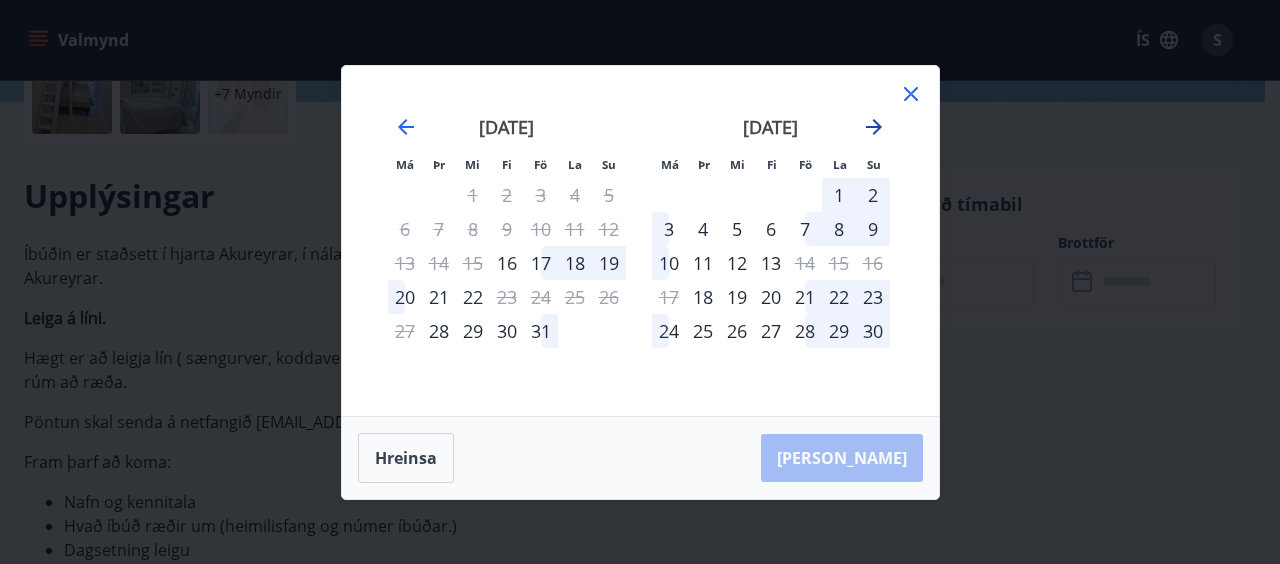 click 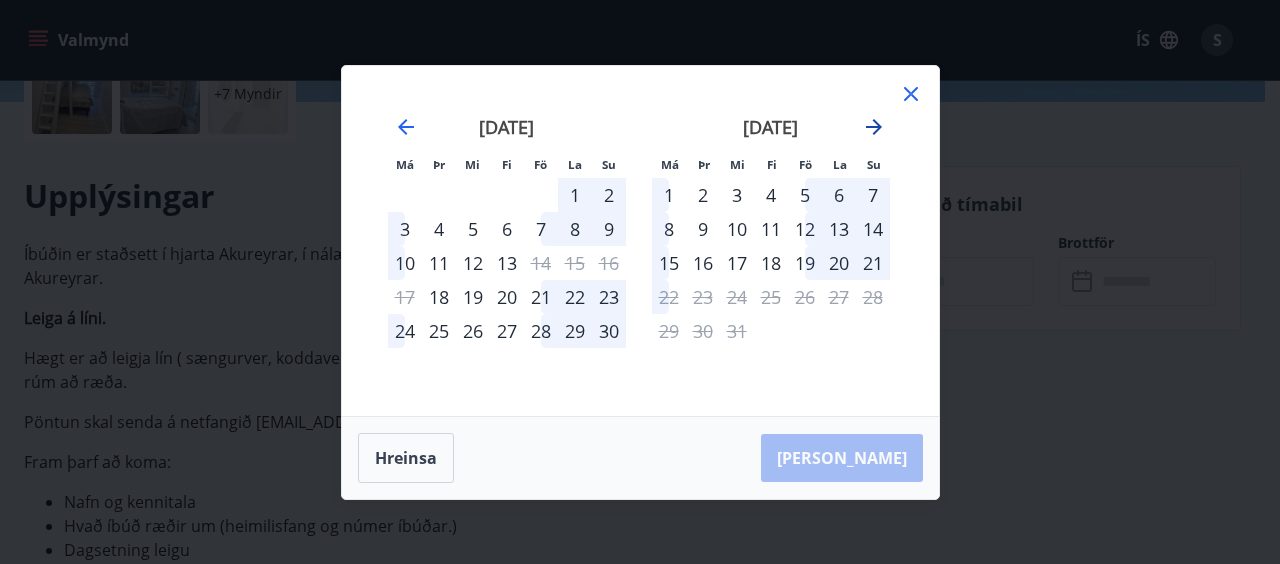 click 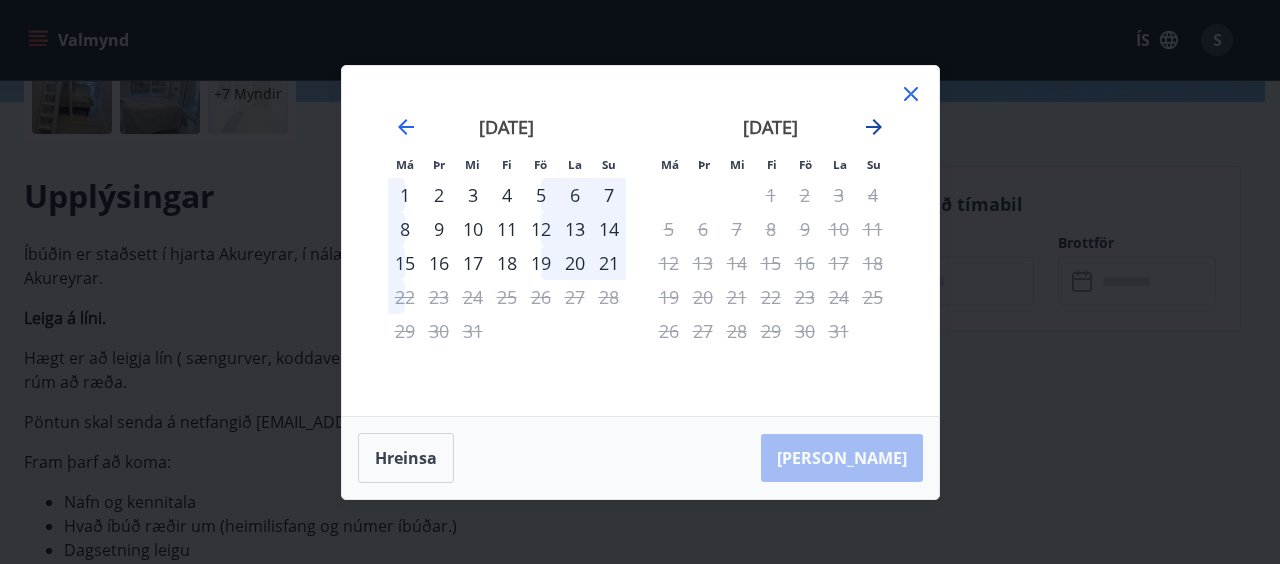 click 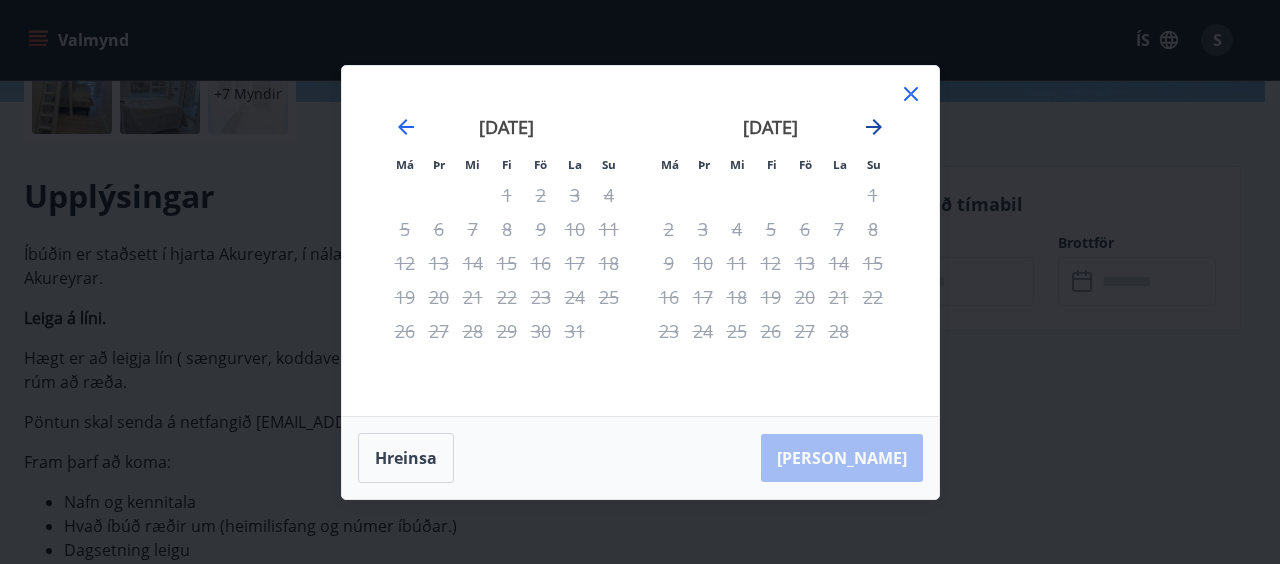 click 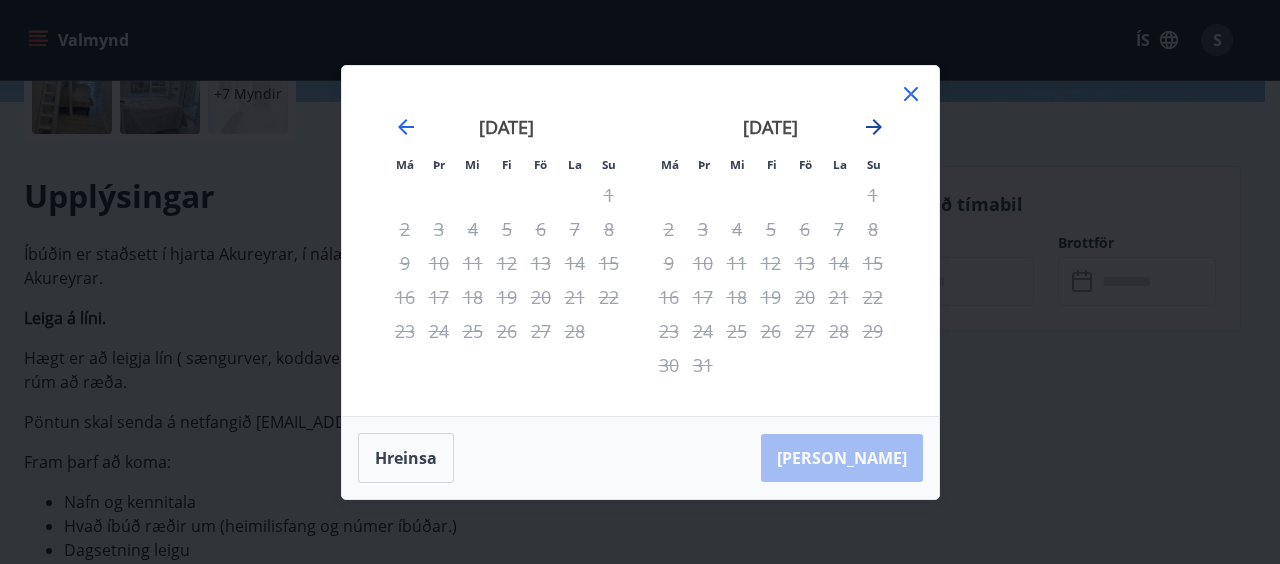 click 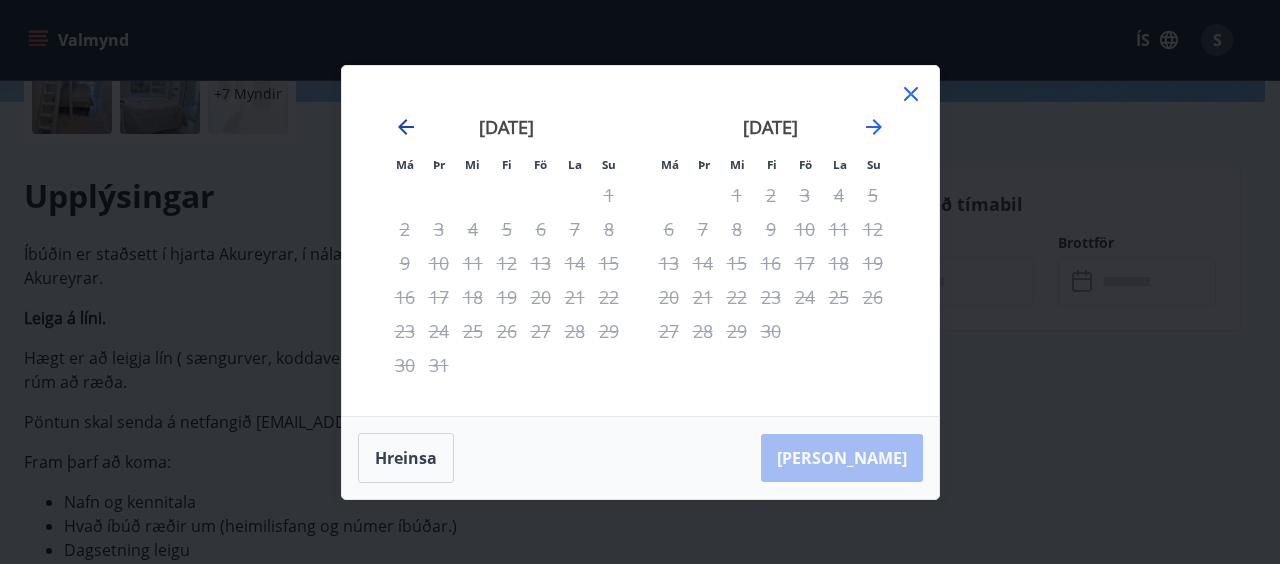 click 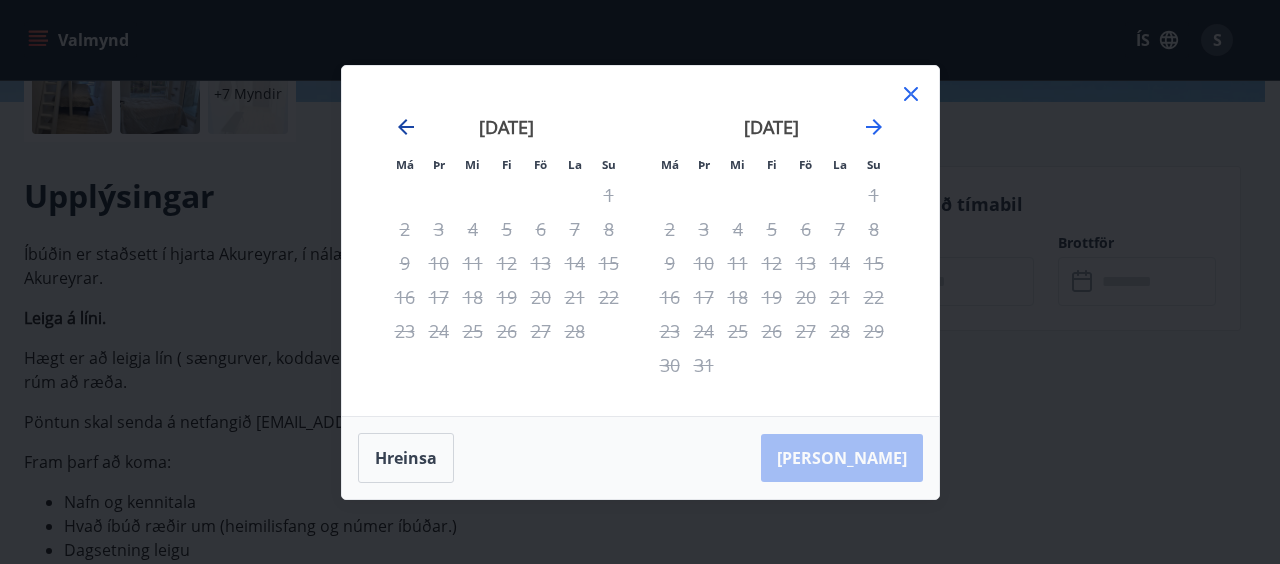 click 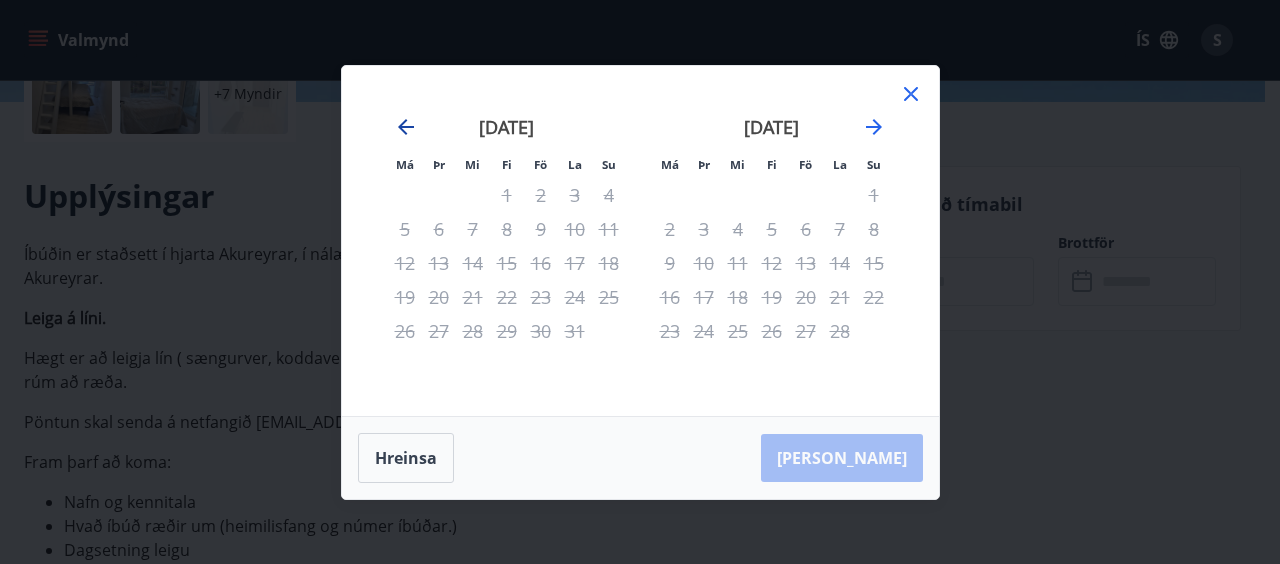 click 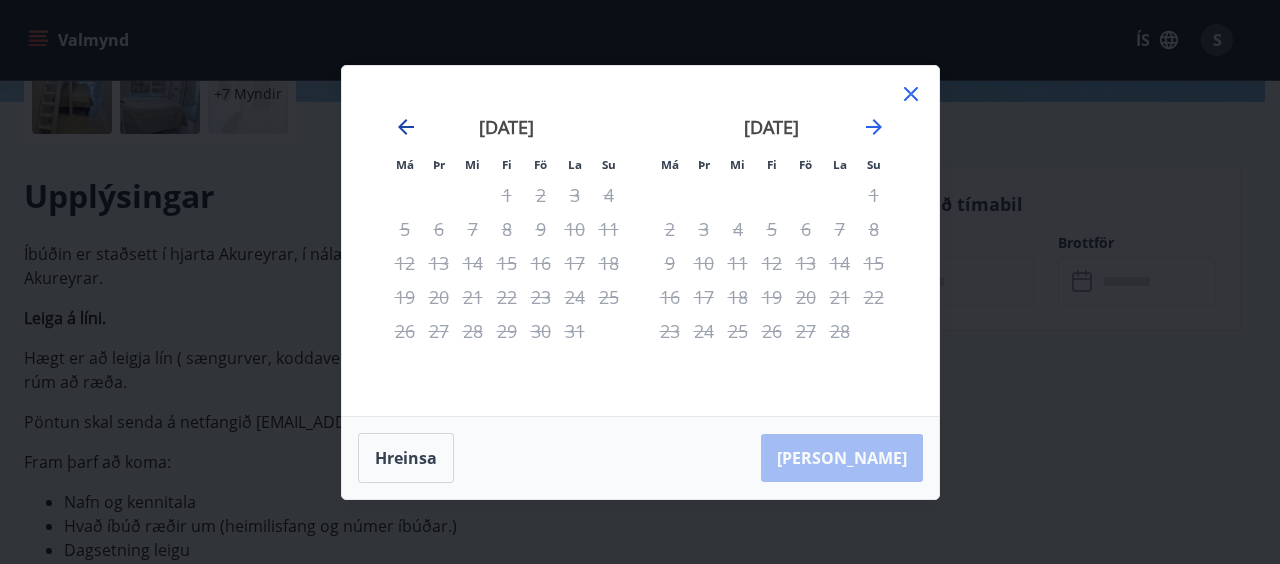 click 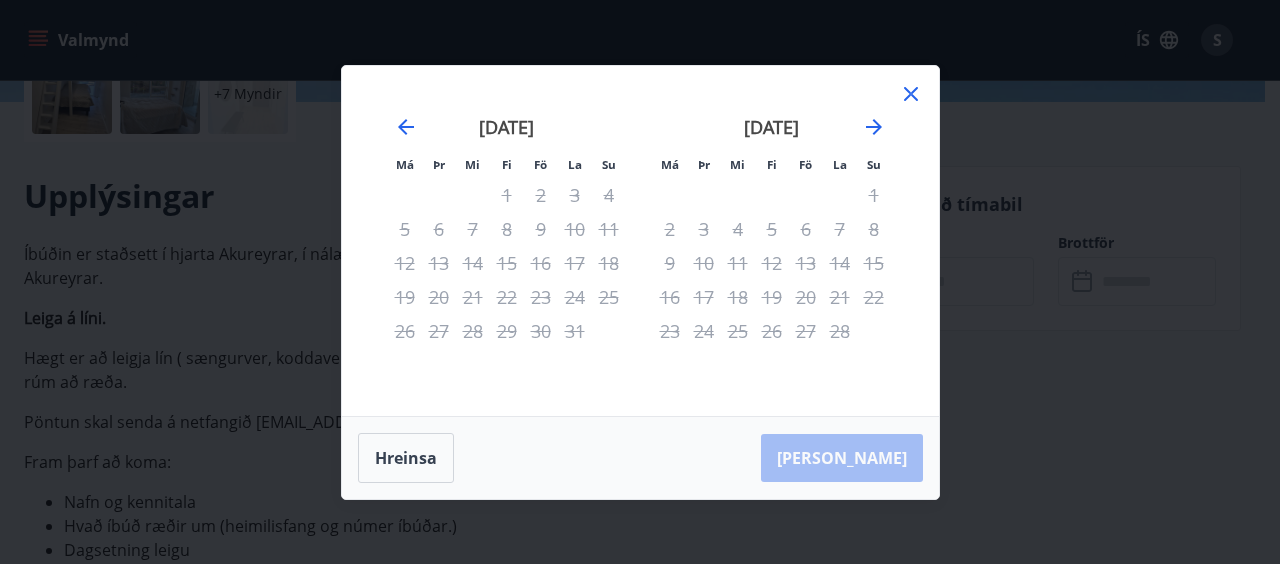 click 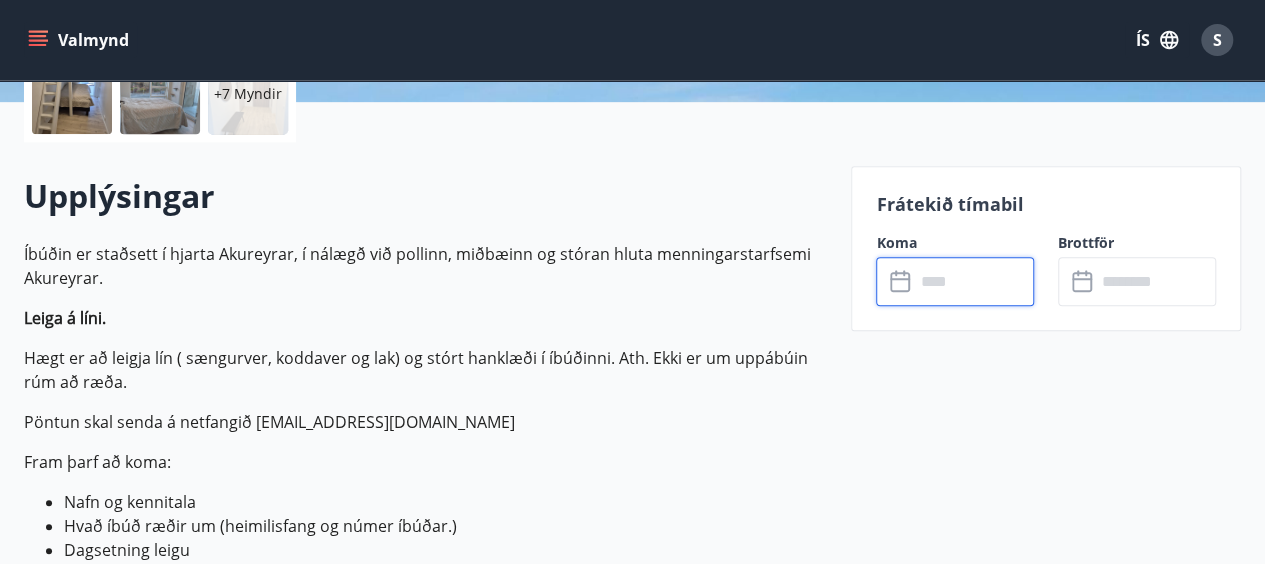 click at bounding box center (974, 281) 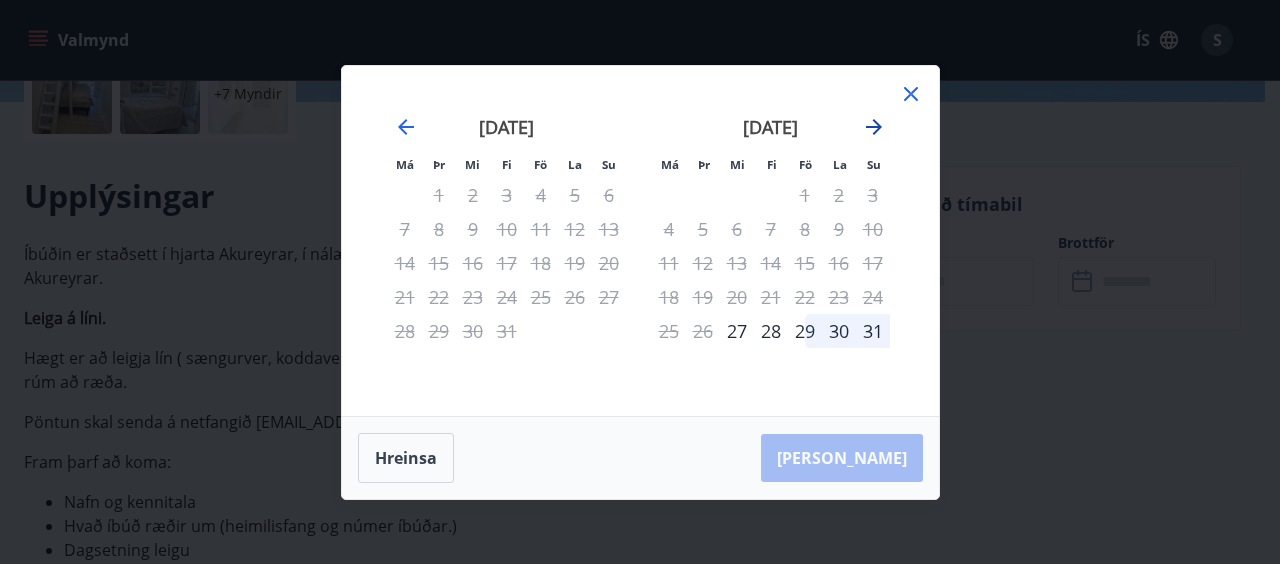 click 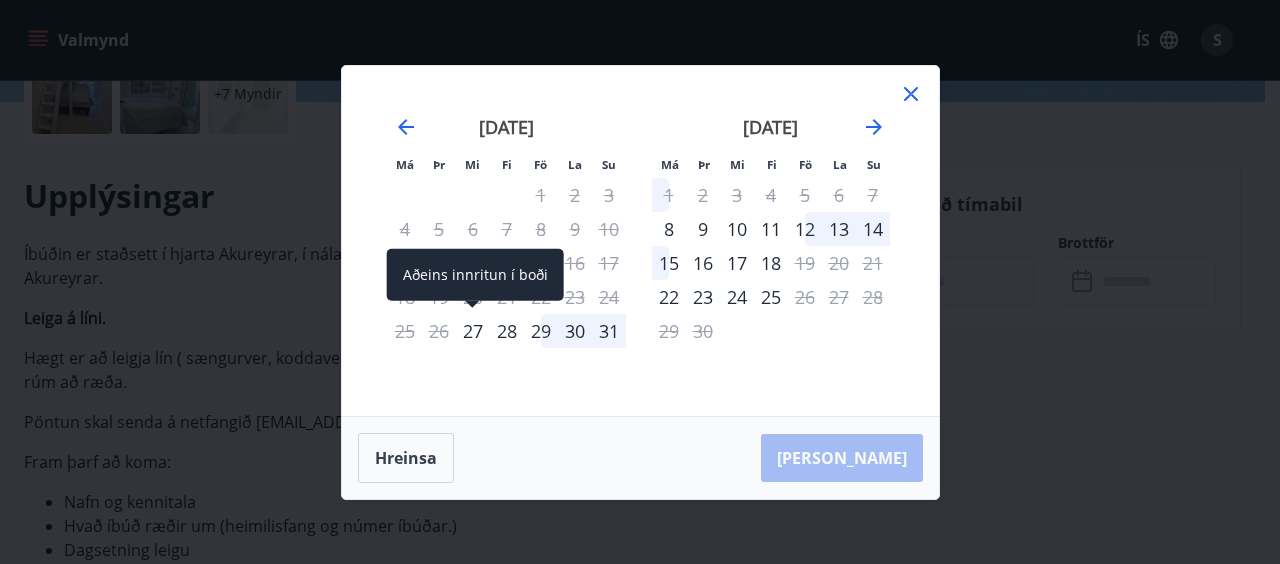 click on "27" at bounding box center (473, 331) 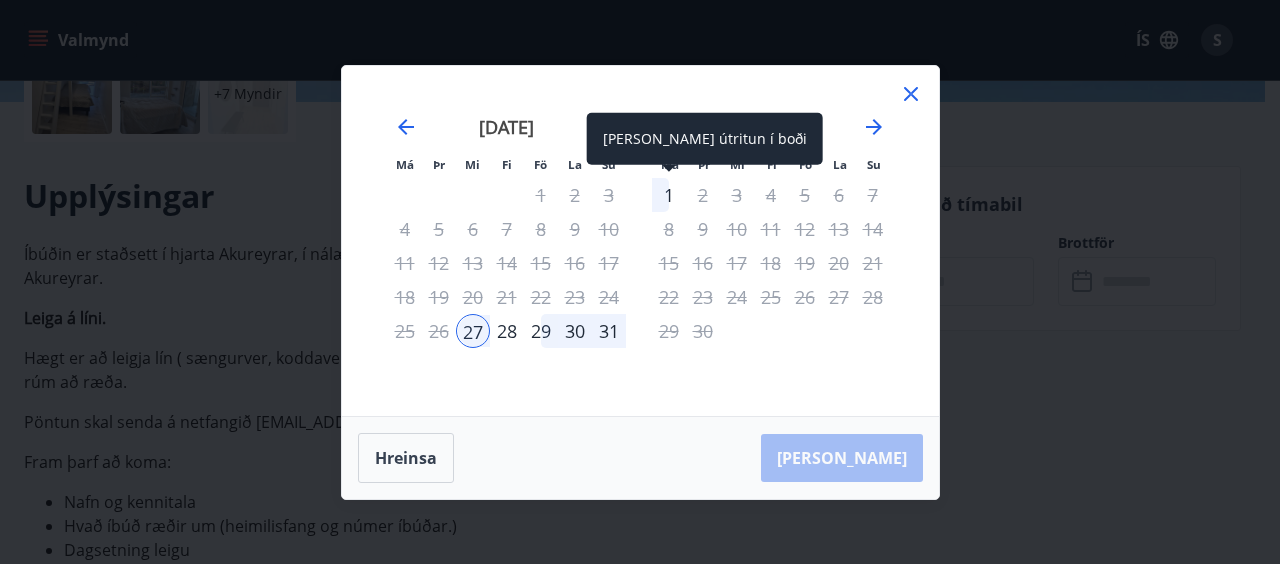 click on "1" at bounding box center [669, 195] 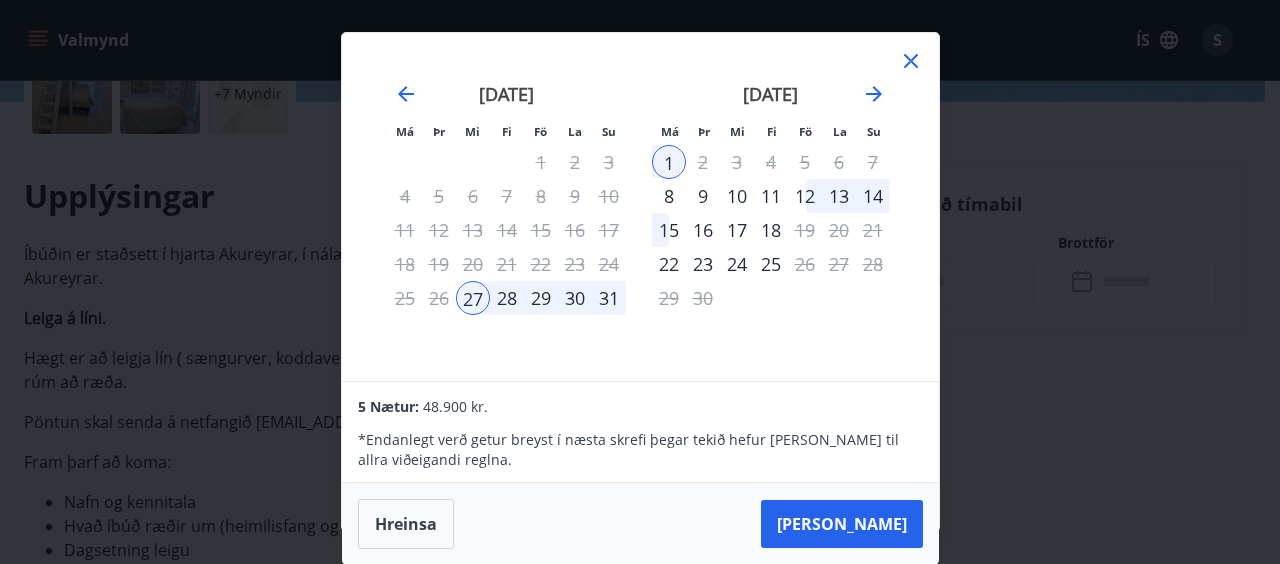 click on "29" at bounding box center [541, 298] 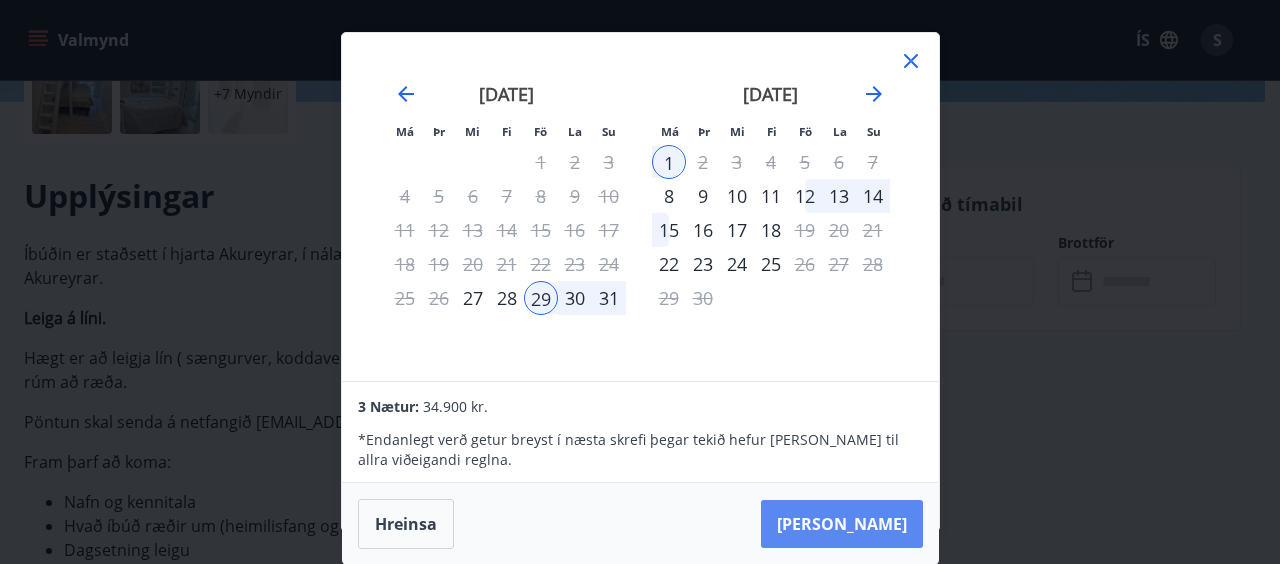click on "[PERSON_NAME]" at bounding box center [842, 524] 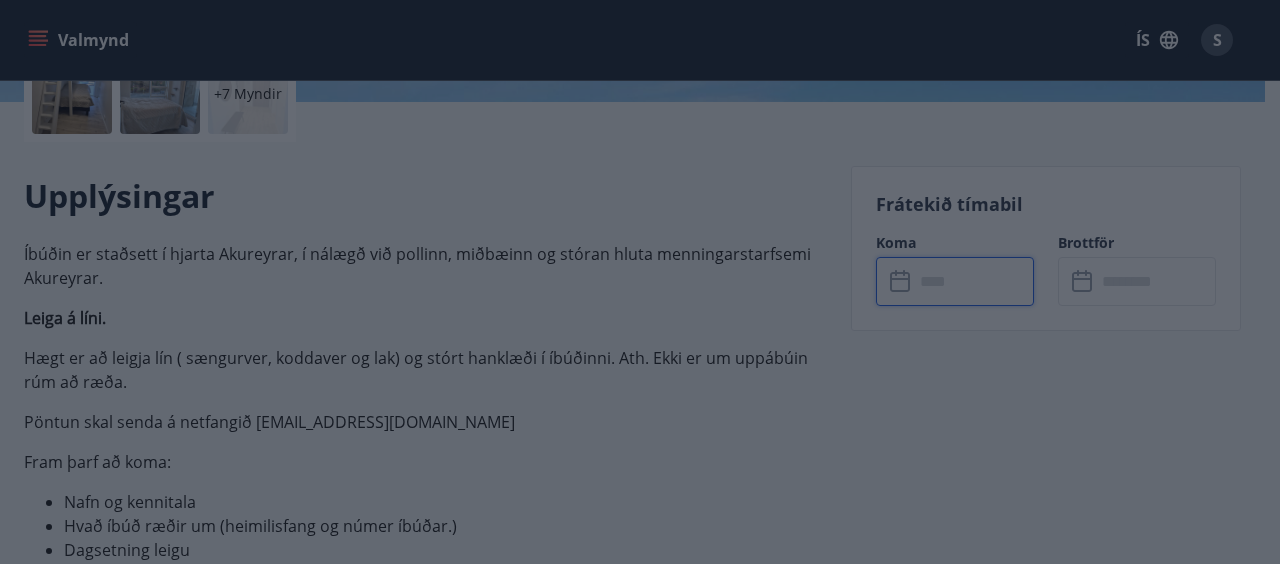 type on "******" 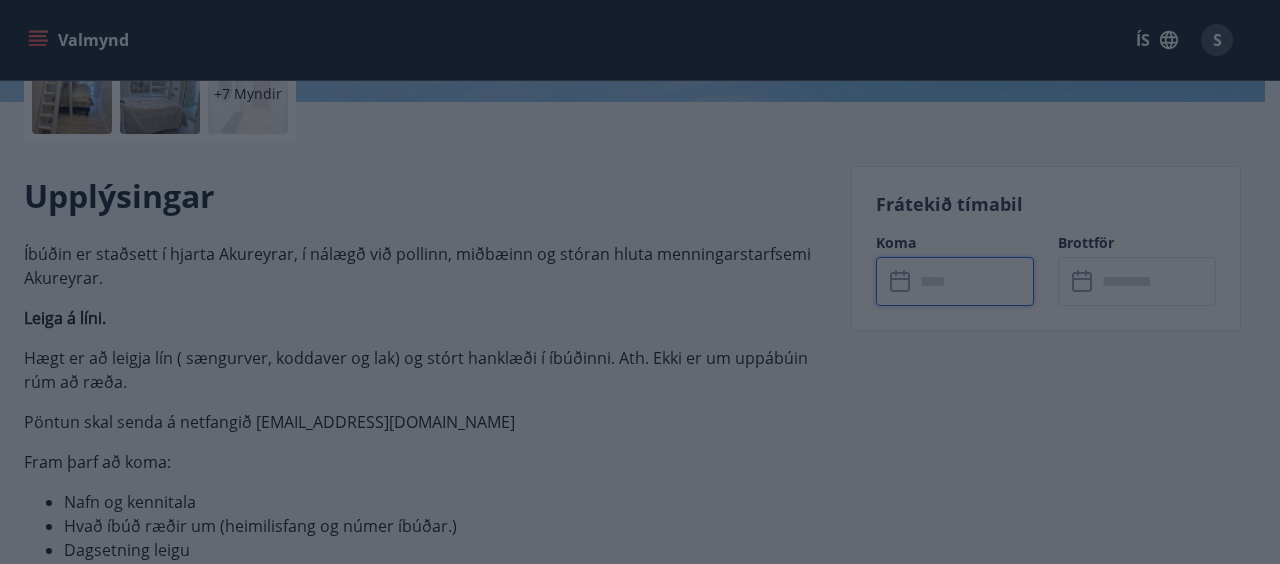 type on "******" 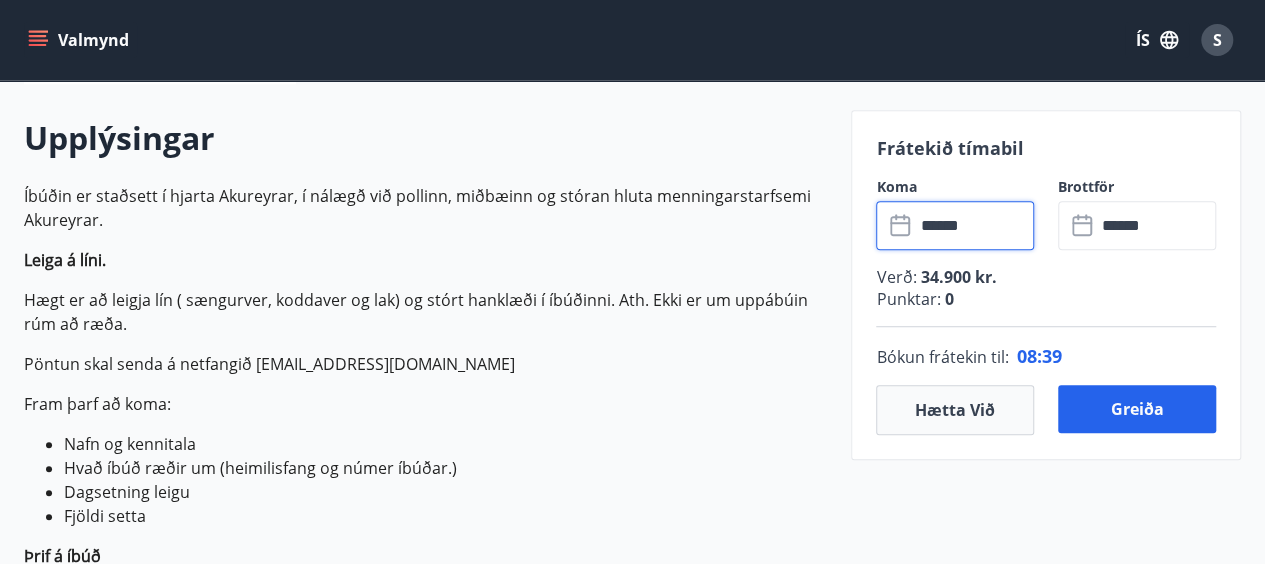 scroll, scrollTop: 561, scrollLeft: 0, axis: vertical 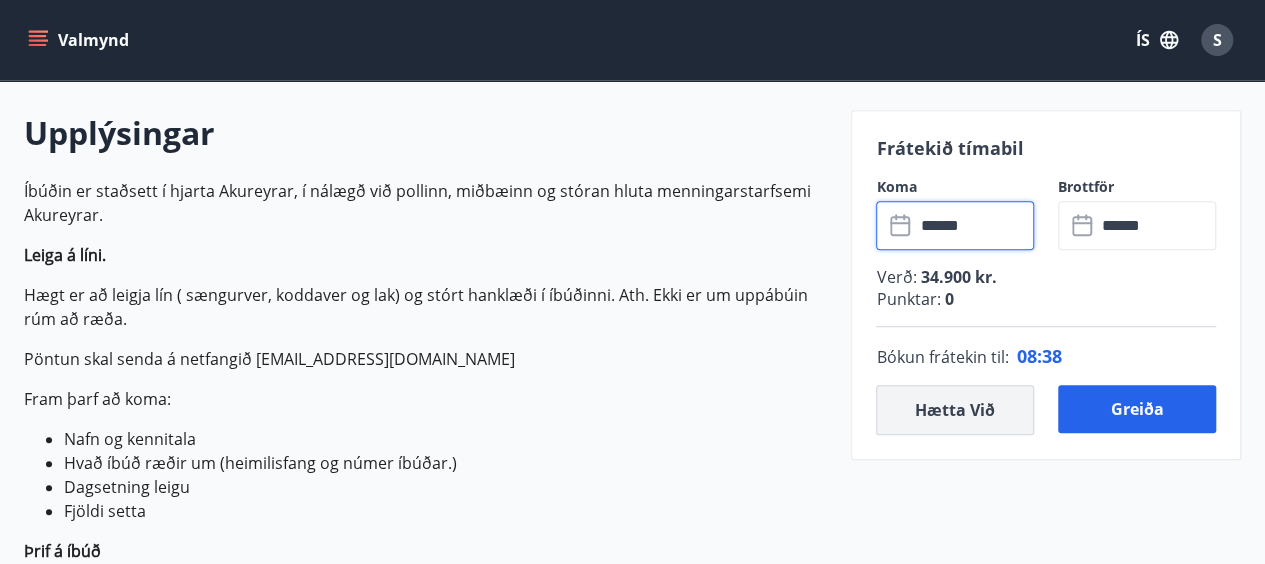 click on "Hætta við" at bounding box center (955, 410) 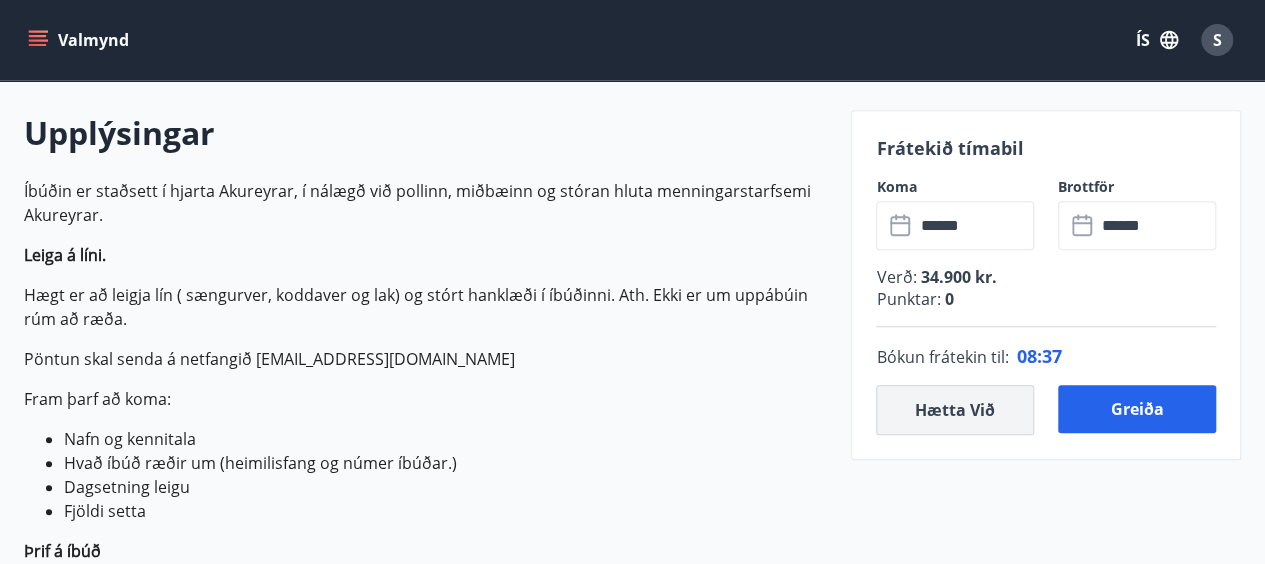 type 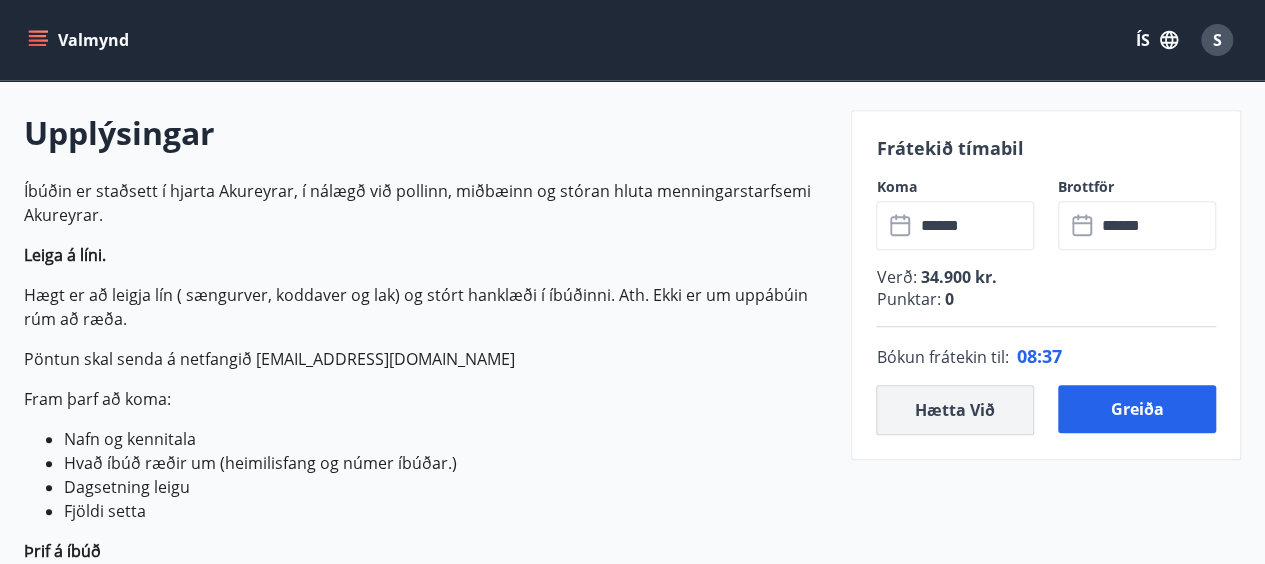 type 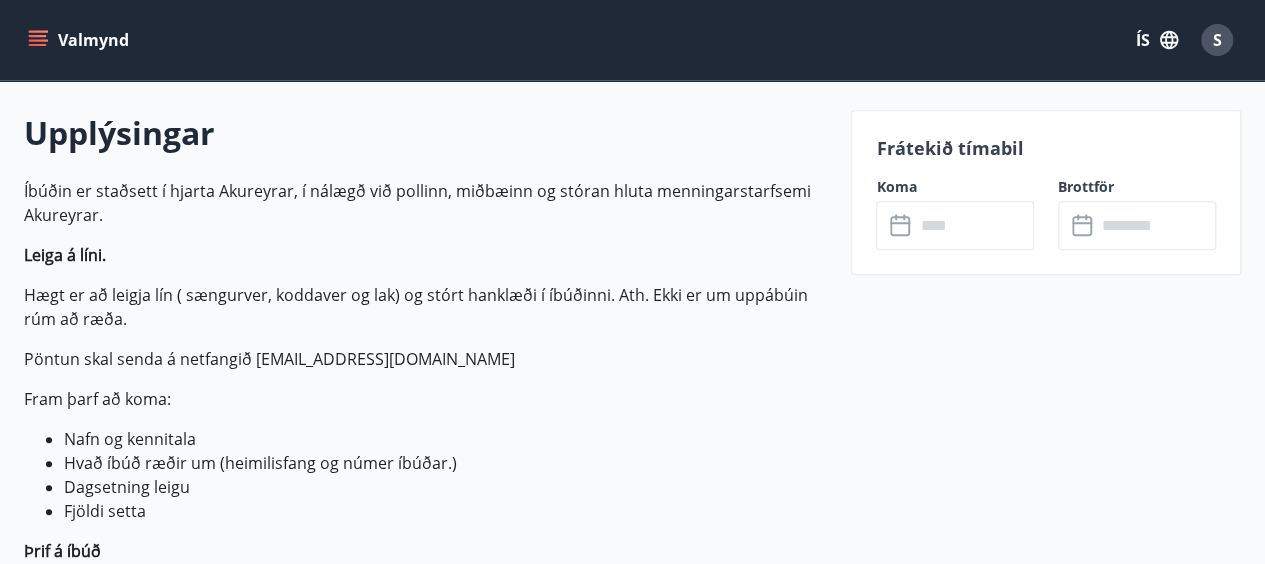 click at bounding box center [974, 225] 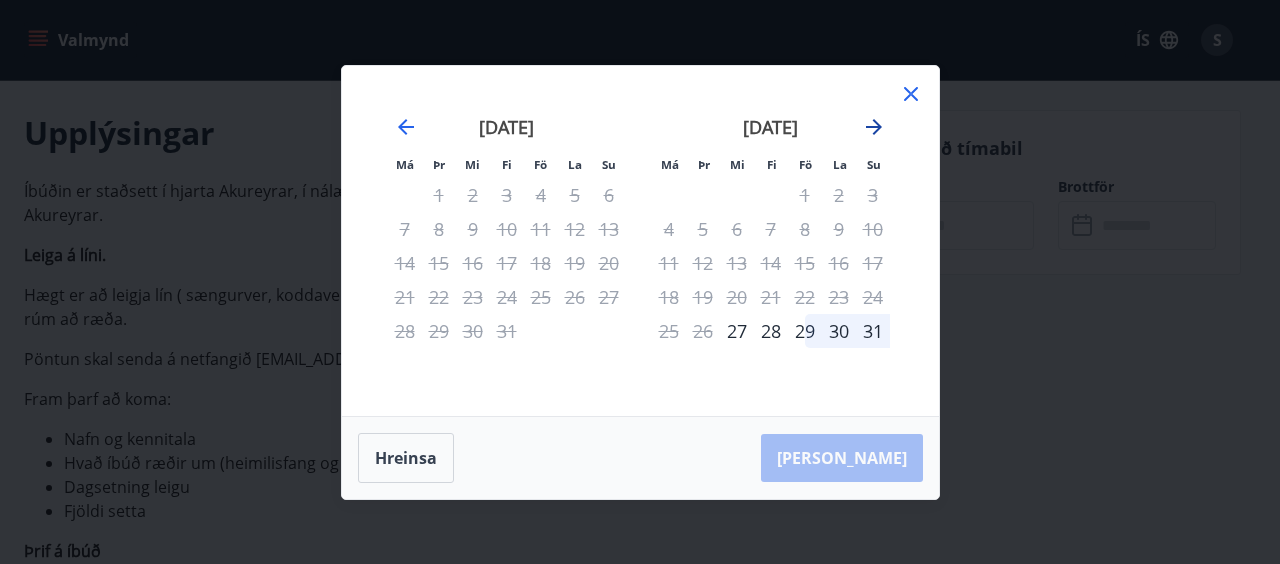 click 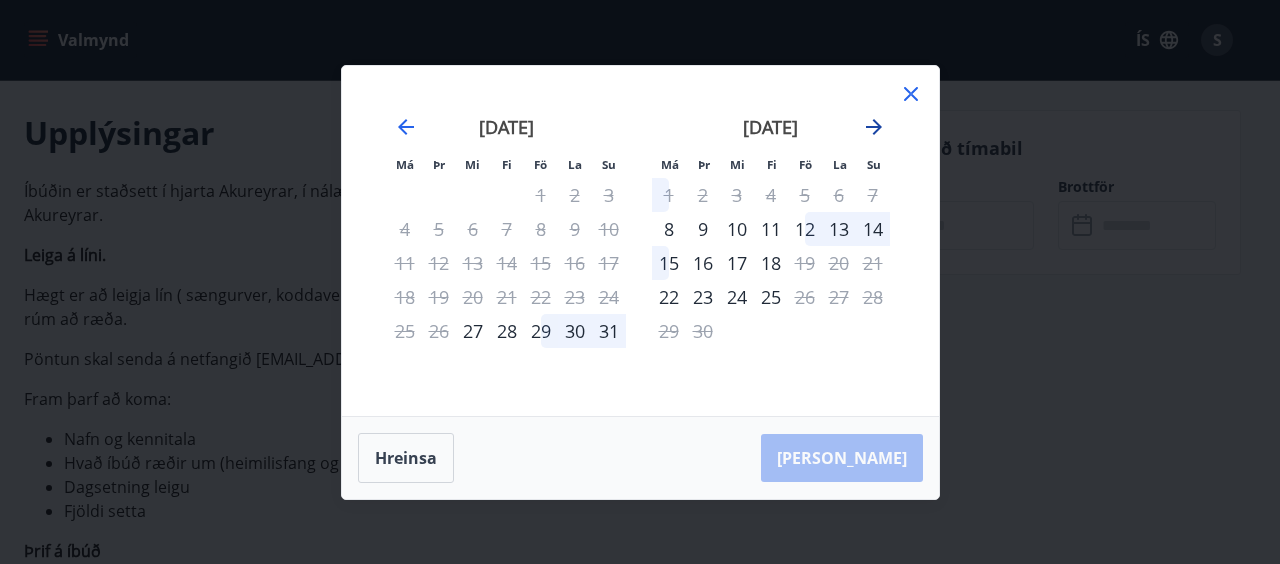 click 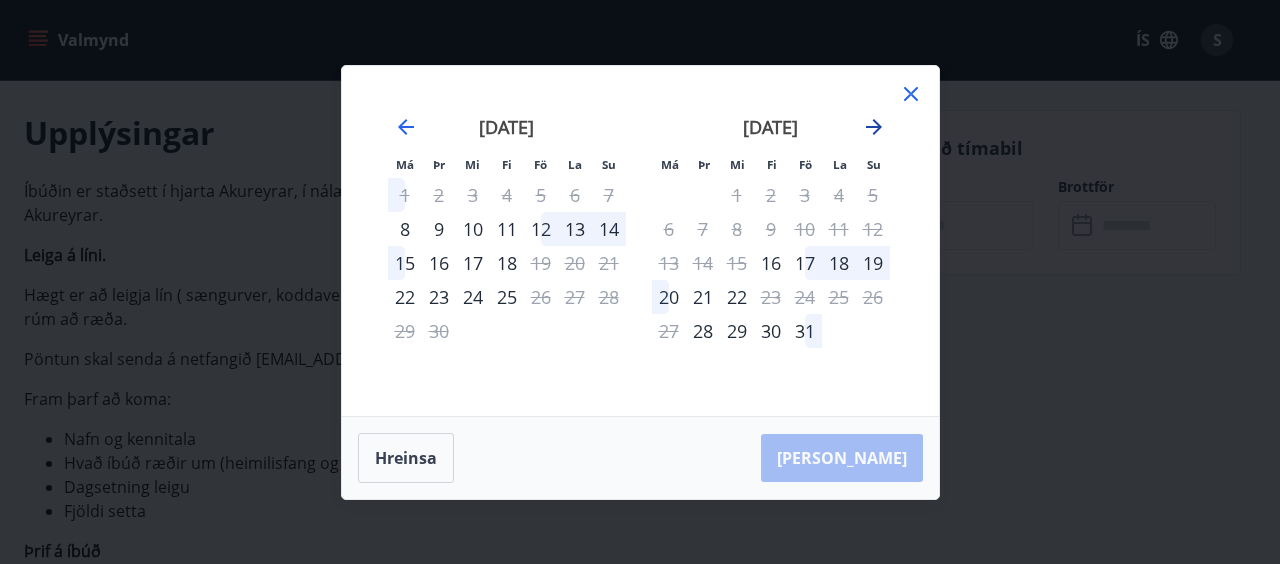 click 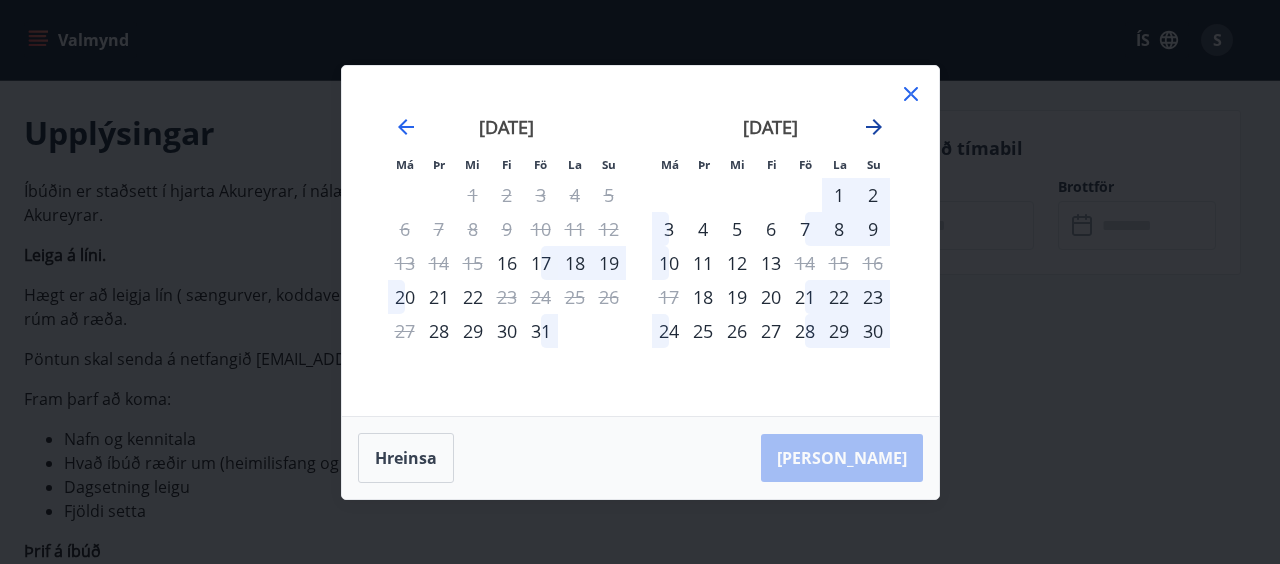 click 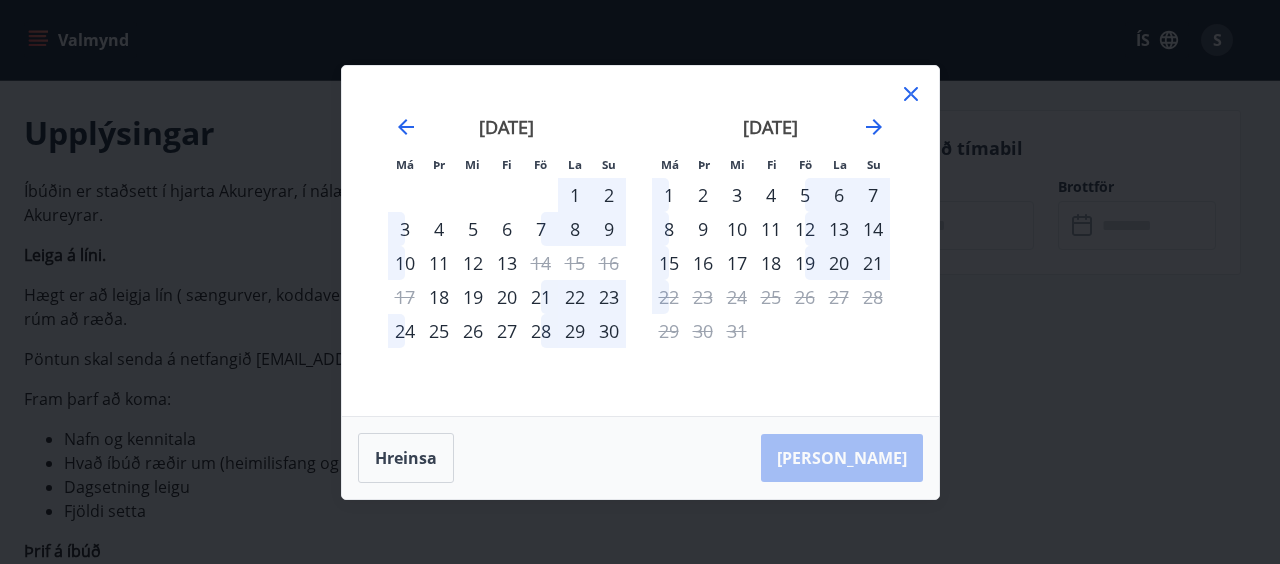 click 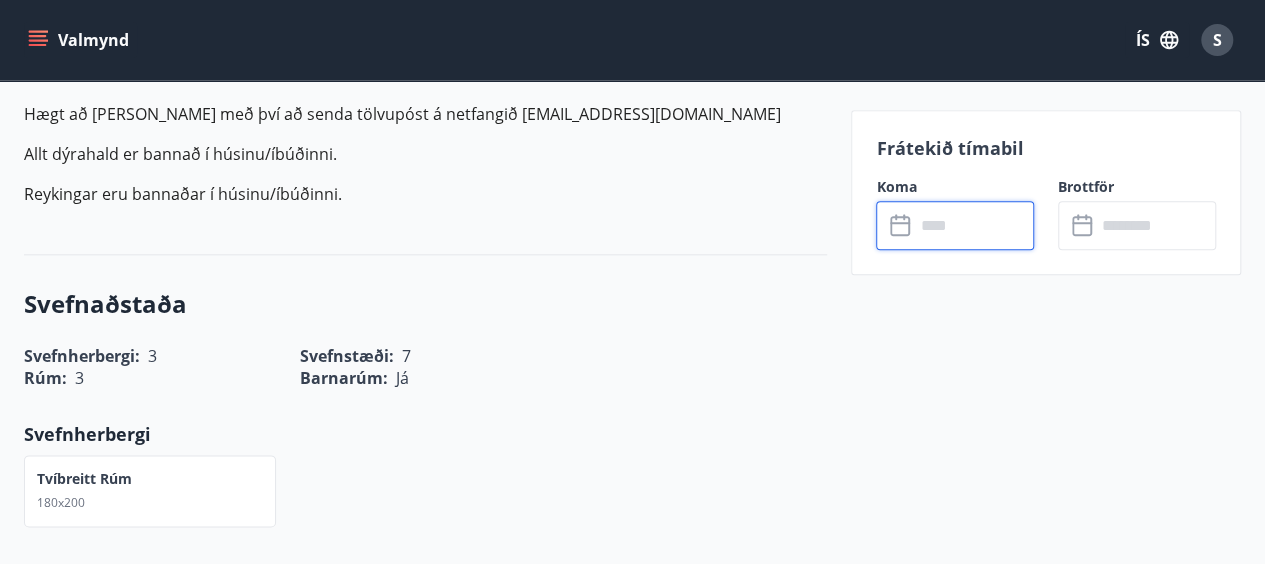 scroll, scrollTop: 0, scrollLeft: 0, axis: both 